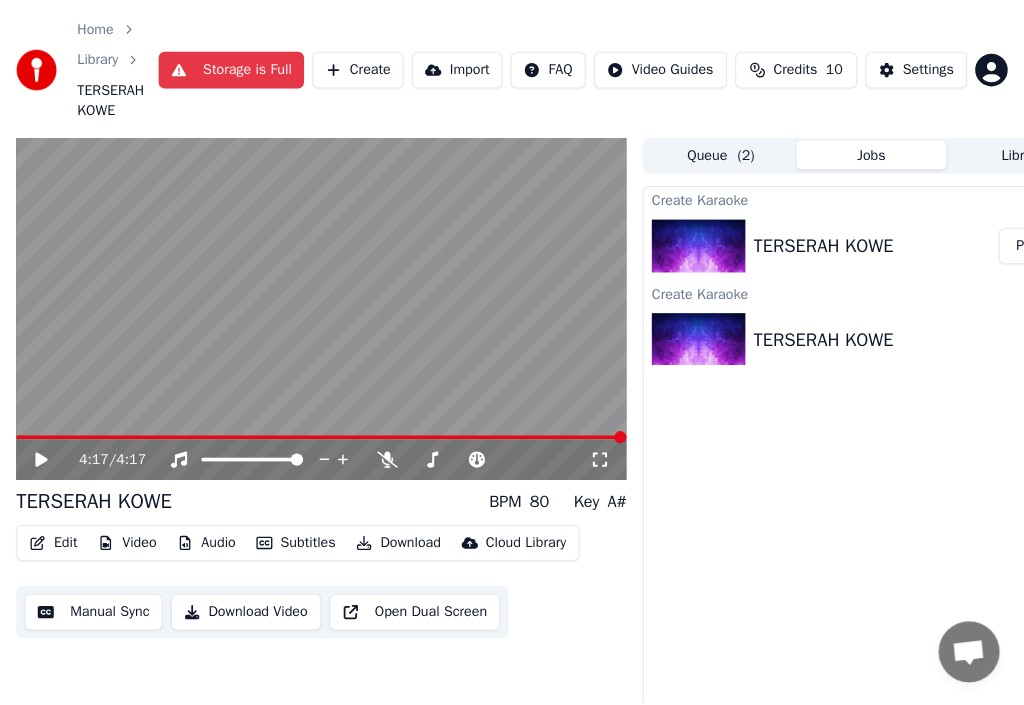 scroll, scrollTop: 0, scrollLeft: 58, axis: horizontal 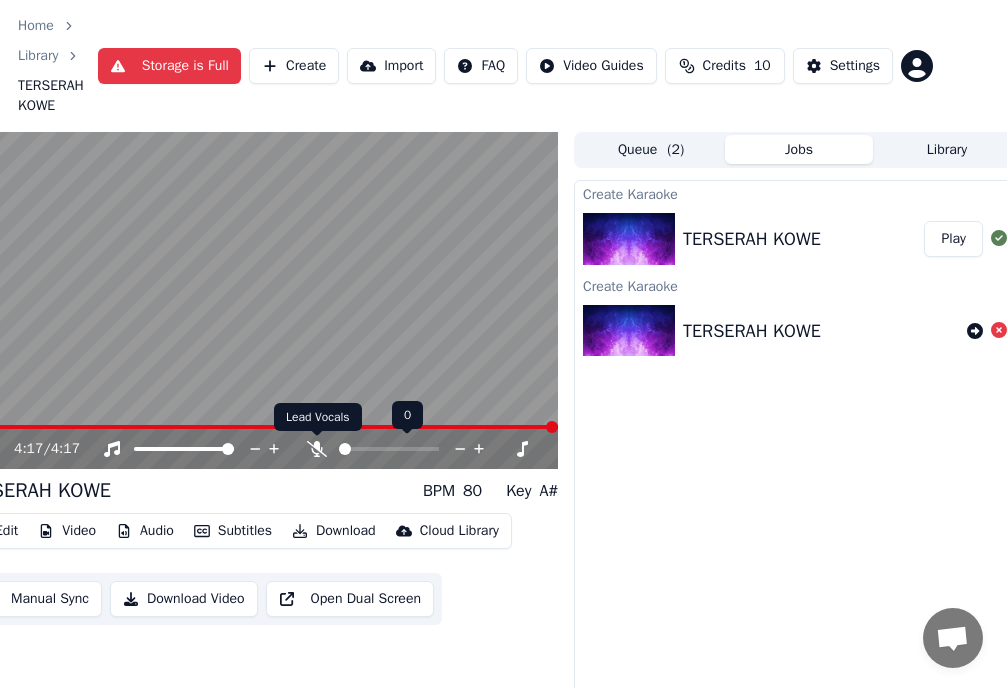 click 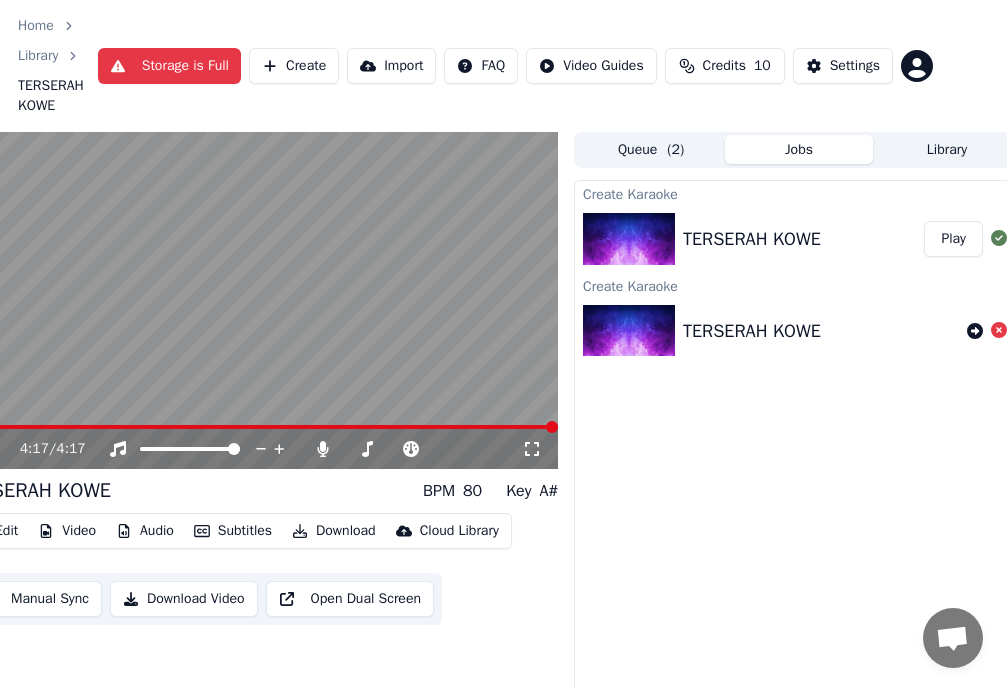 click on "Download Video" at bounding box center (184, 599) 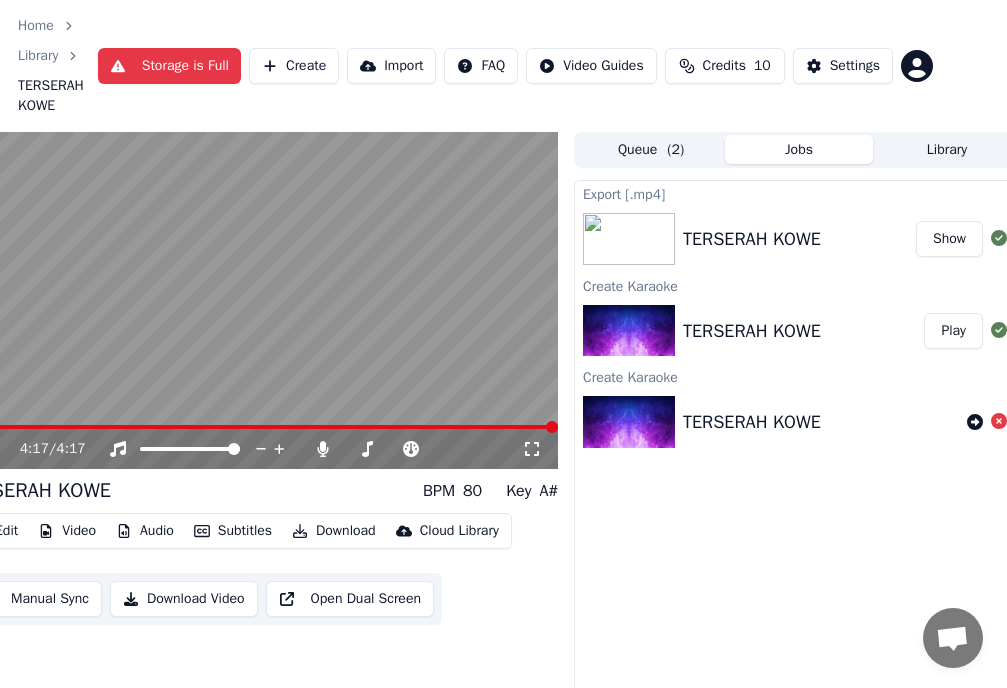 click on "Show" at bounding box center (949, 239) 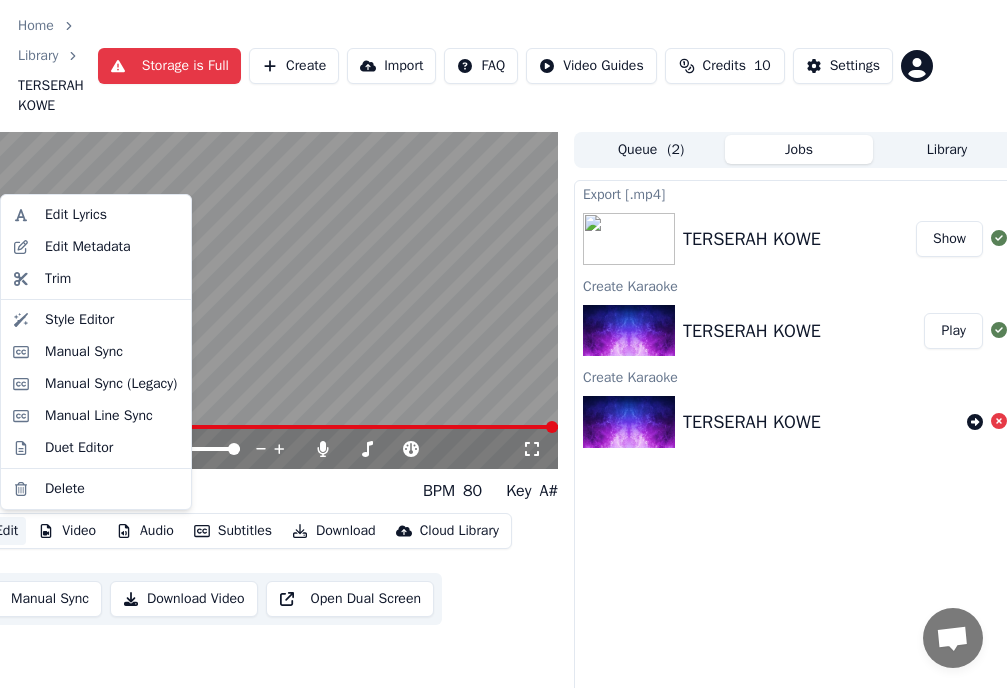 click on "Edit" at bounding box center (-6, 531) 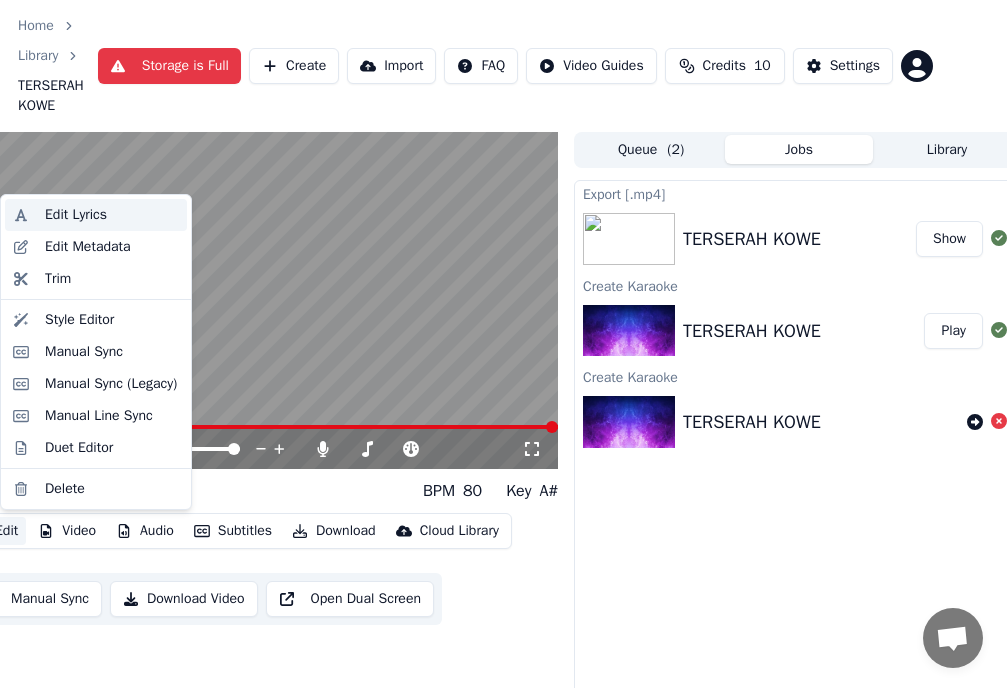 click on "Edit Lyrics" at bounding box center (76, 215) 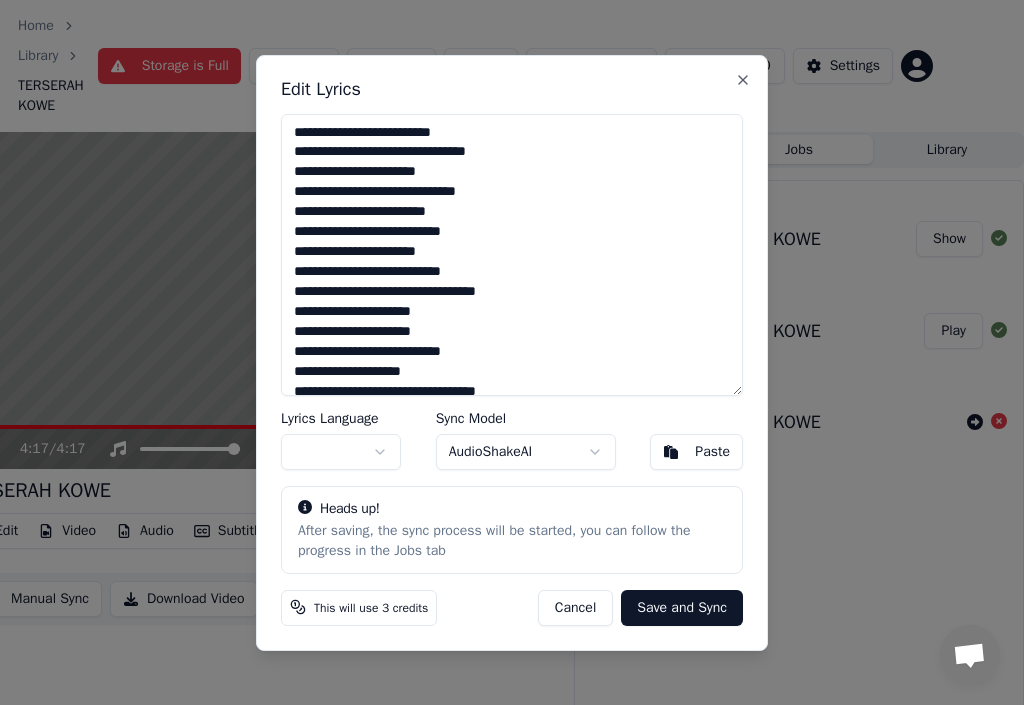 click on "**********" at bounding box center (512, 255) 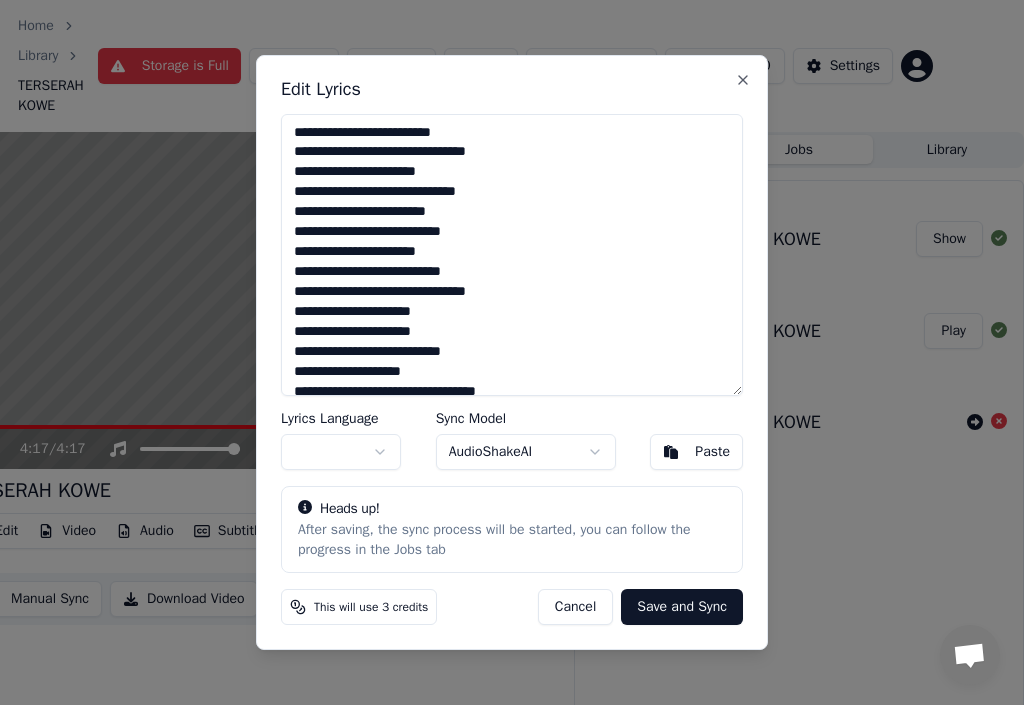 scroll, scrollTop: 100, scrollLeft: 0, axis: vertical 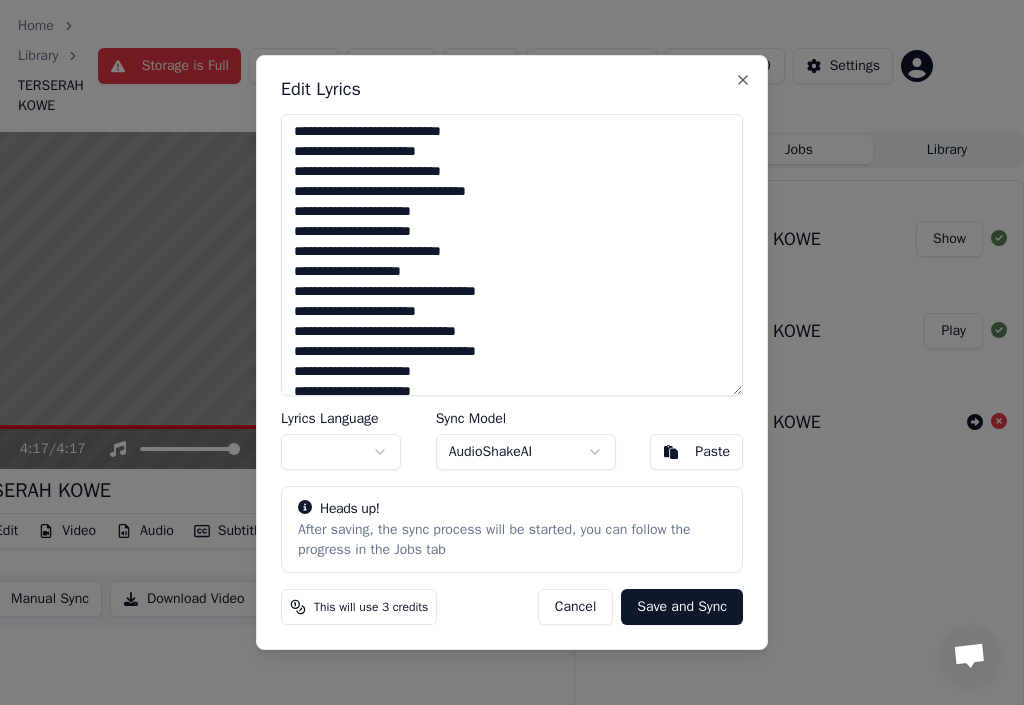 click on "**********" at bounding box center (512, 255) 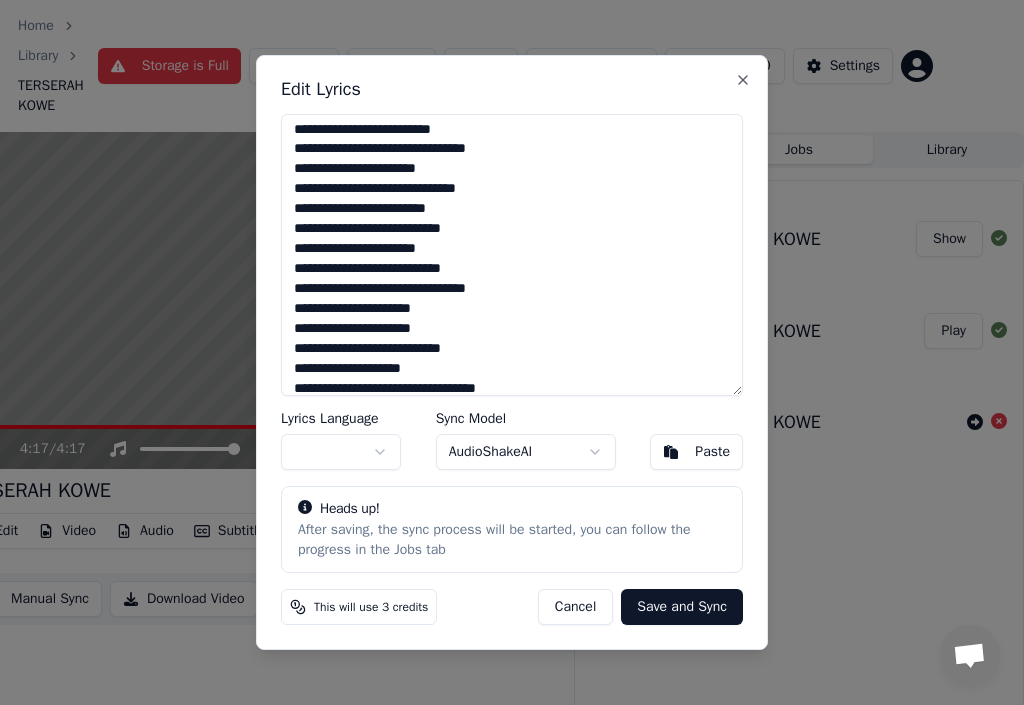 scroll, scrollTop: 0, scrollLeft: 0, axis: both 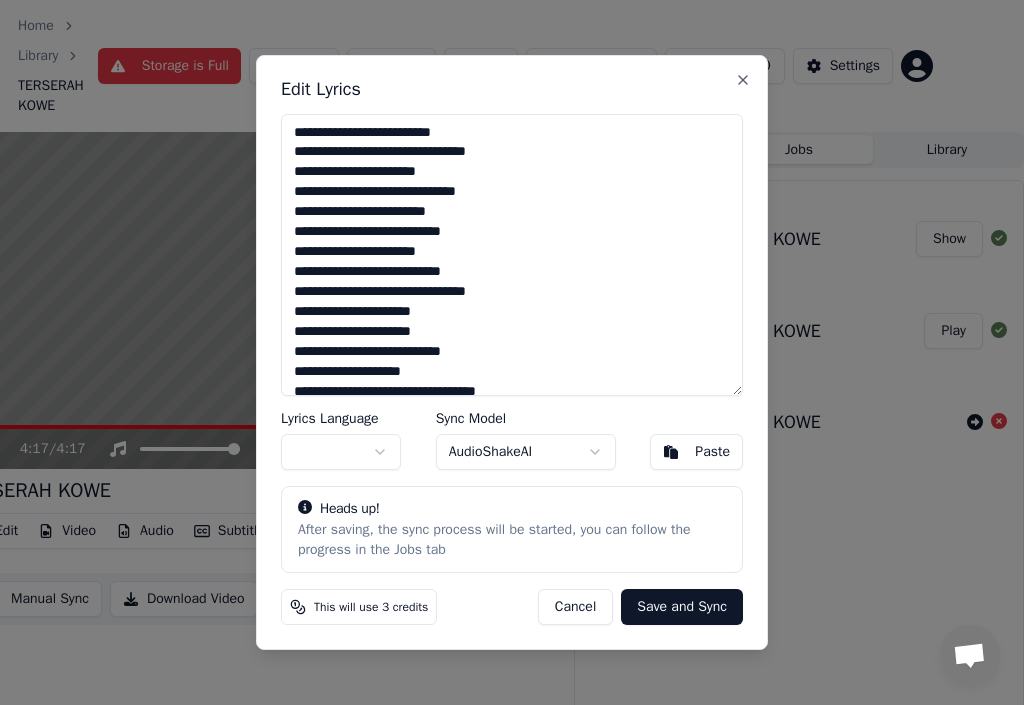 click on "**********" at bounding box center [512, 255] 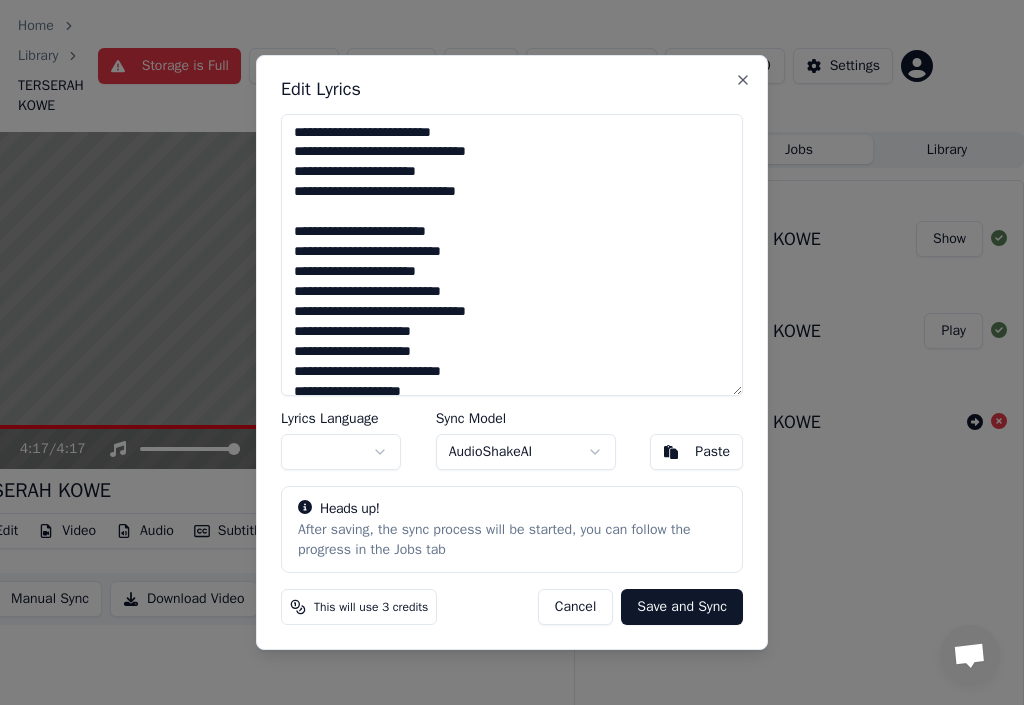 click on "**********" at bounding box center (512, 255) 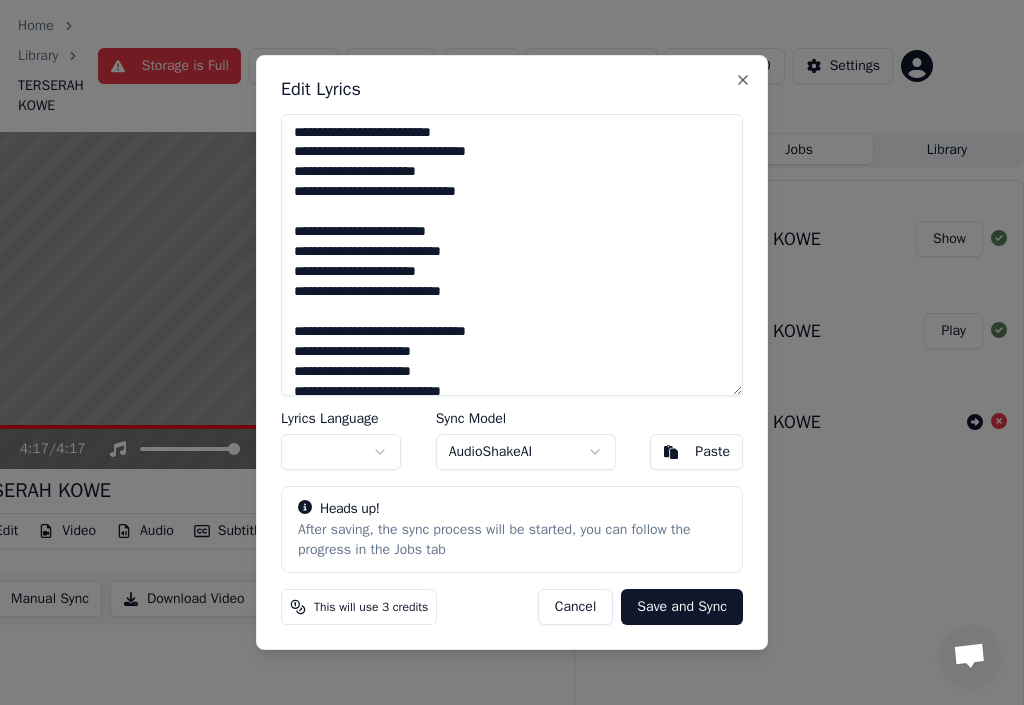click on "**********" at bounding box center [512, 255] 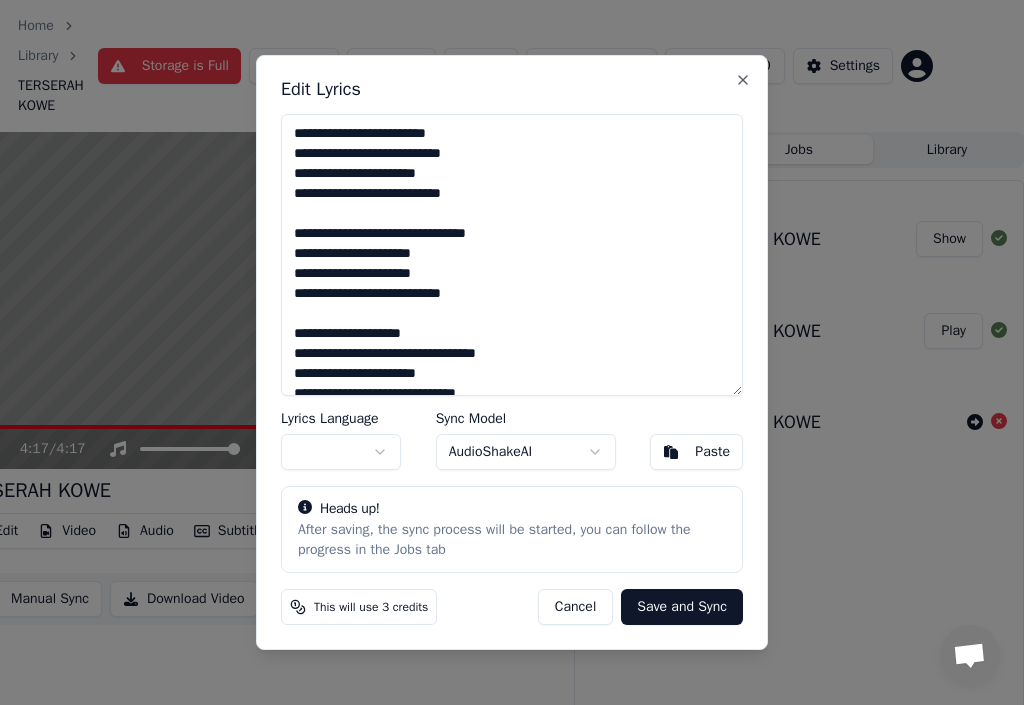 scroll, scrollTop: 127, scrollLeft: 0, axis: vertical 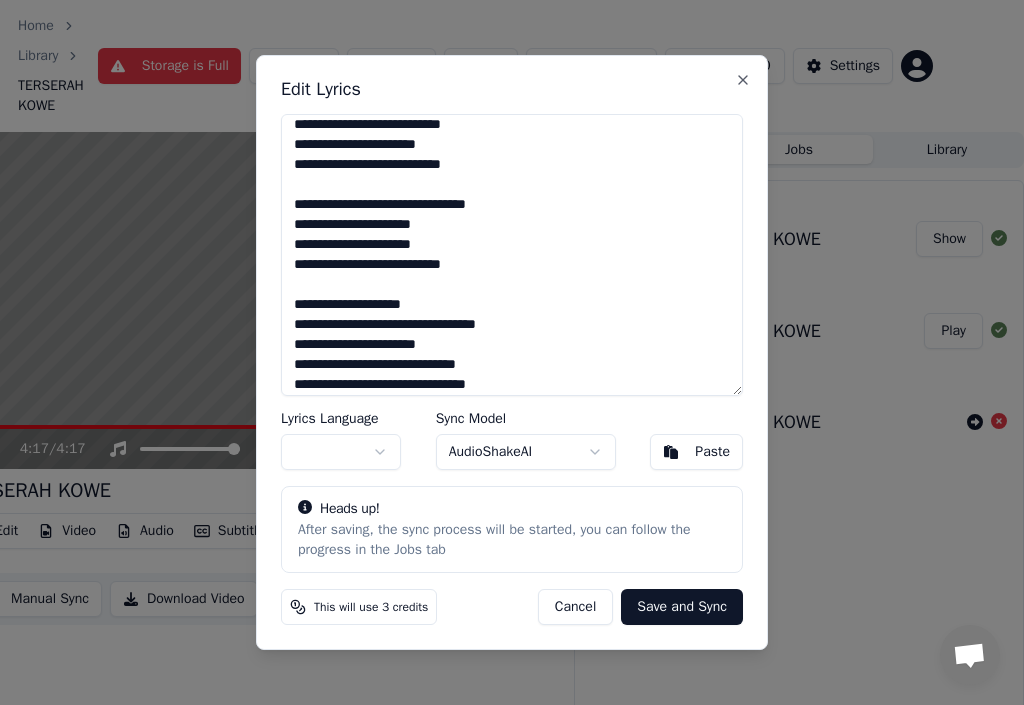 click on "**********" at bounding box center [512, 255] 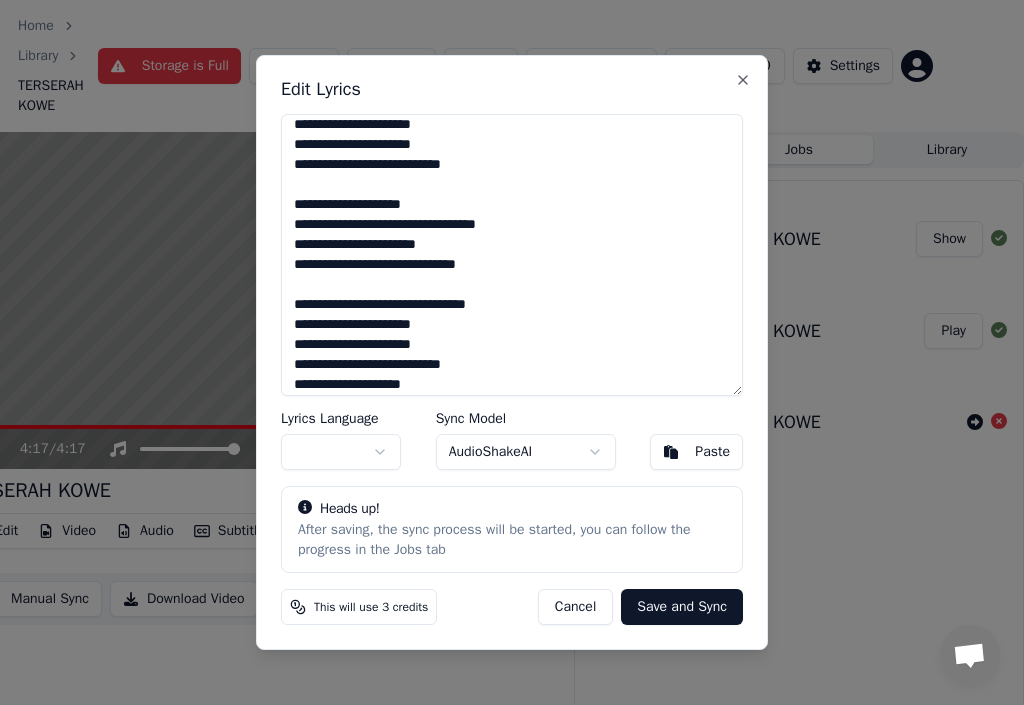 scroll, scrollTop: 295, scrollLeft: 0, axis: vertical 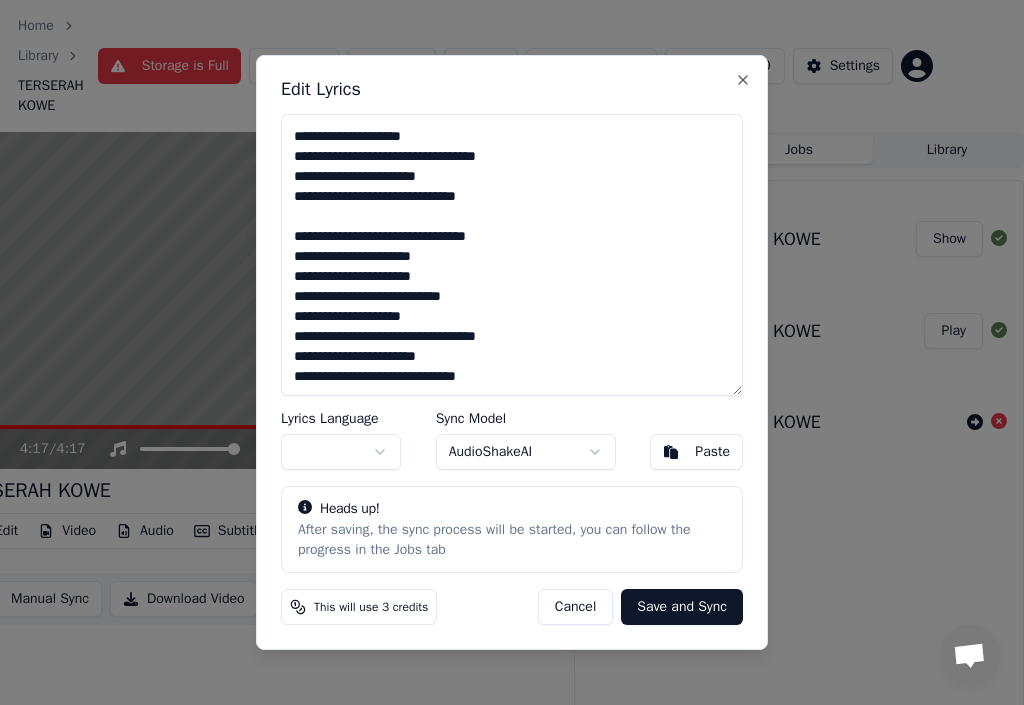 click on "**********" at bounding box center [512, 255] 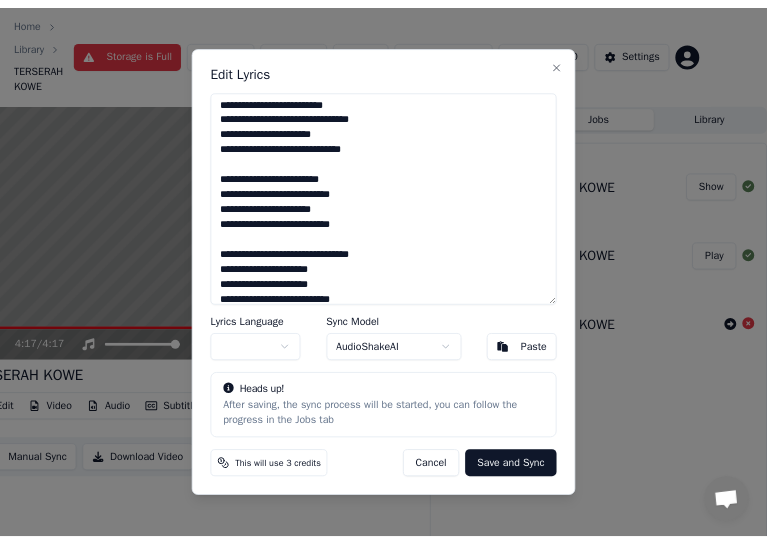 scroll, scrollTop: 0, scrollLeft: 0, axis: both 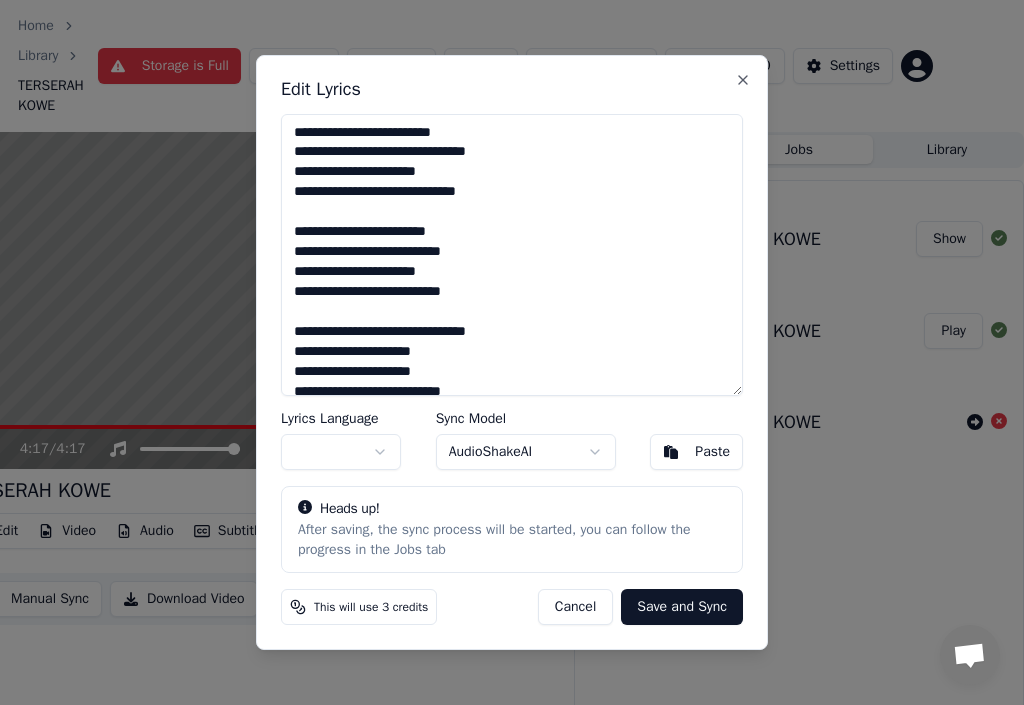 click on "**********" at bounding box center [512, 255] 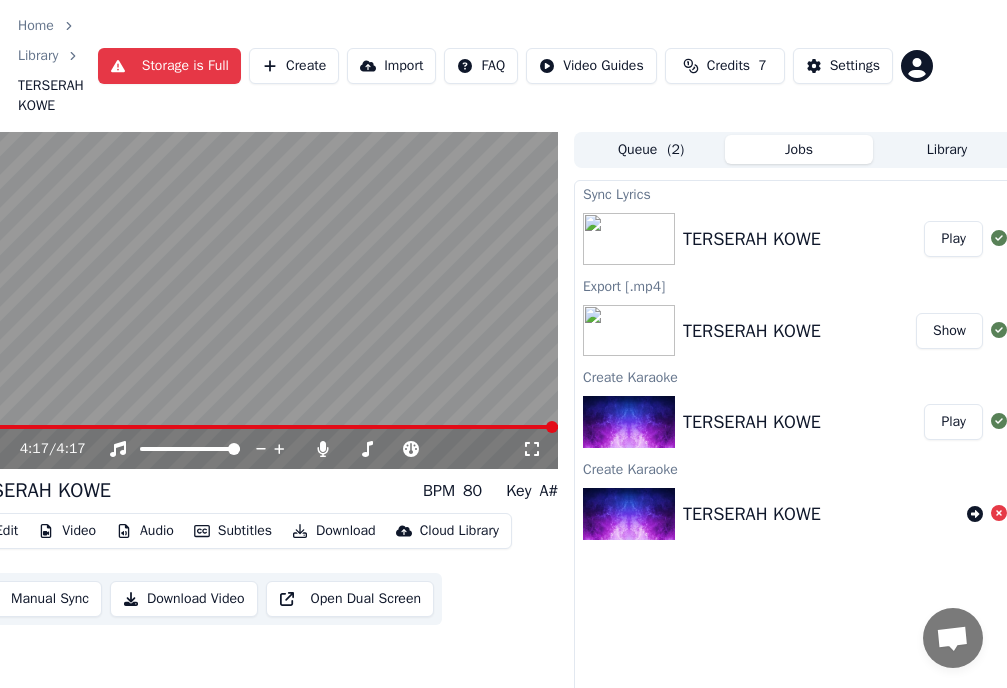 drag, startPoint x: 341, startPoint y: 0, endPoint x: 392, endPoint y: -16, distance: 53.450912 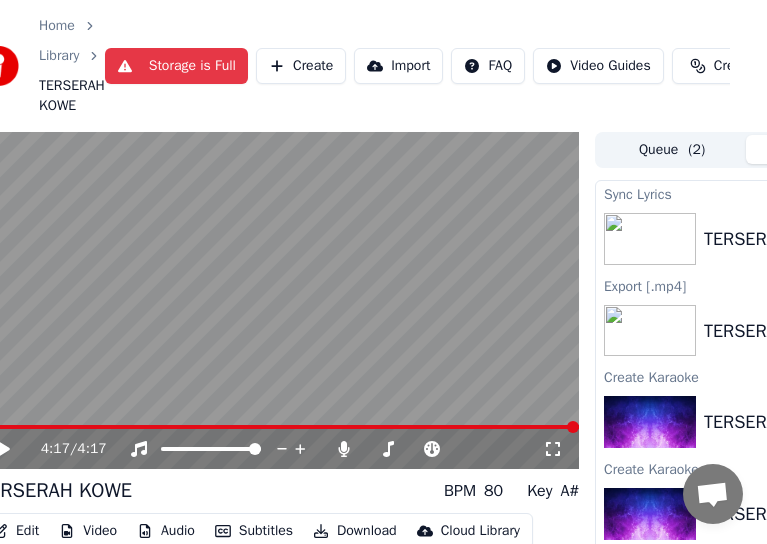 scroll, scrollTop: 0, scrollLeft: 0, axis: both 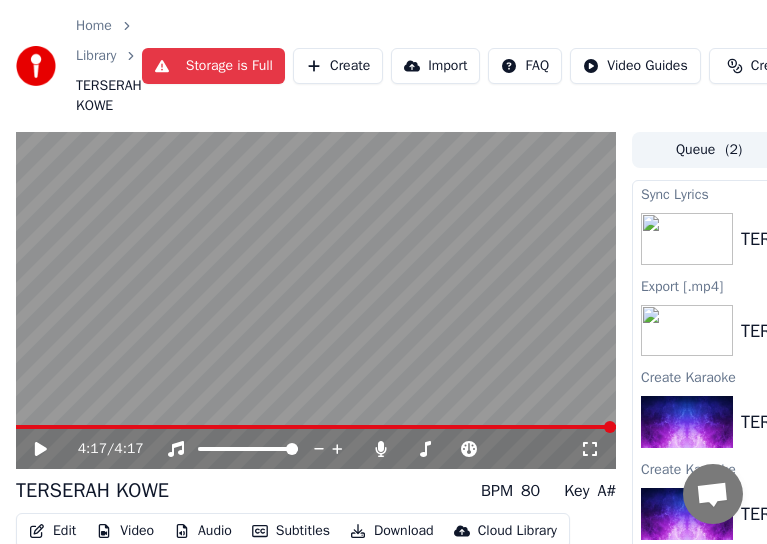 click 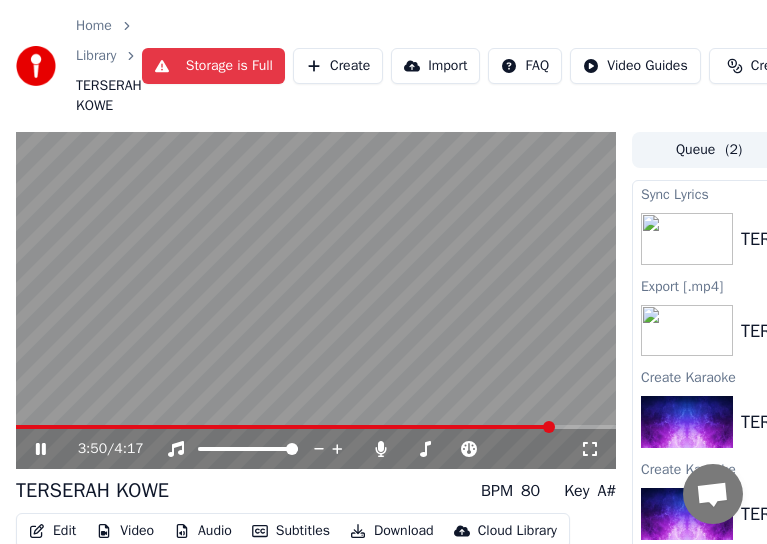click 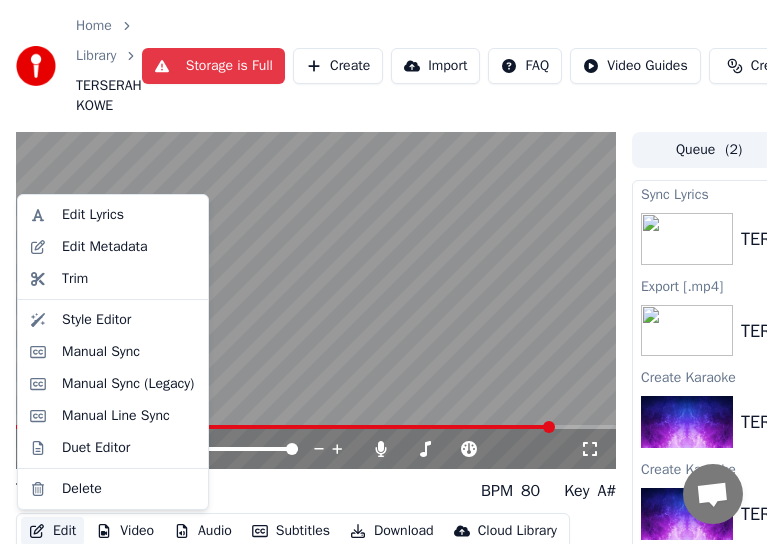 click on "Edit" at bounding box center [52, 531] 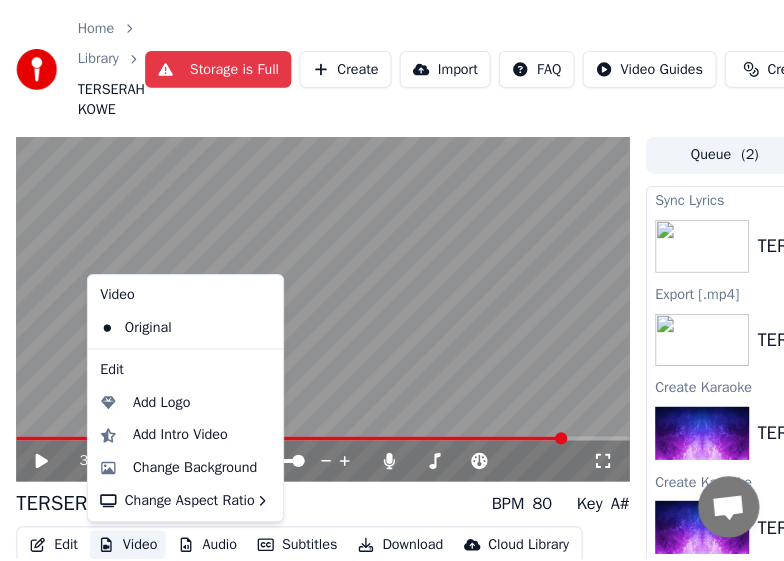 scroll, scrollTop: 1, scrollLeft: 0, axis: vertical 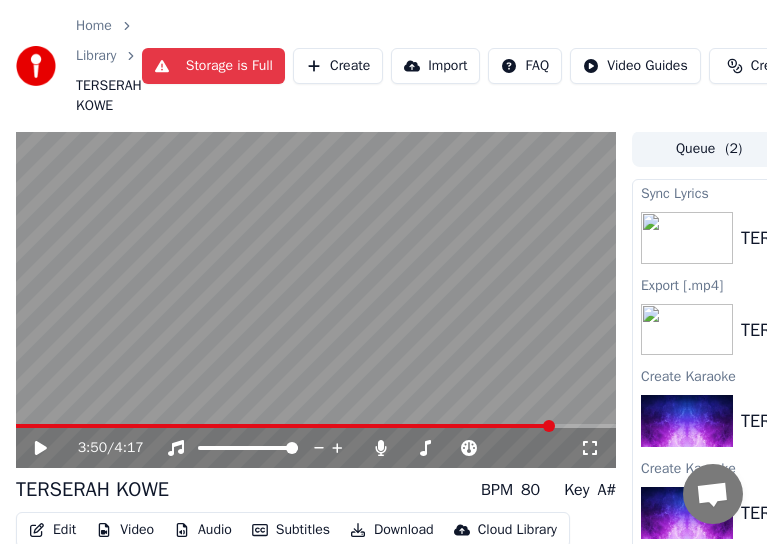 click at bounding box center [316, 300] 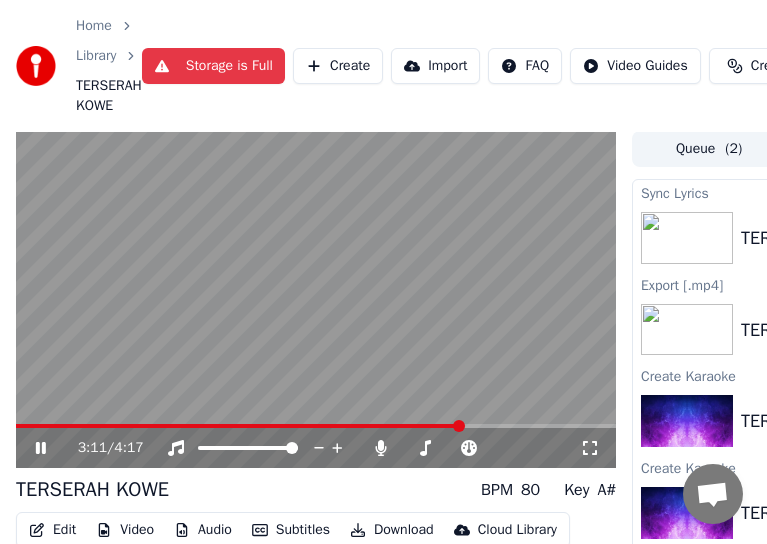 click at bounding box center (239, 426) 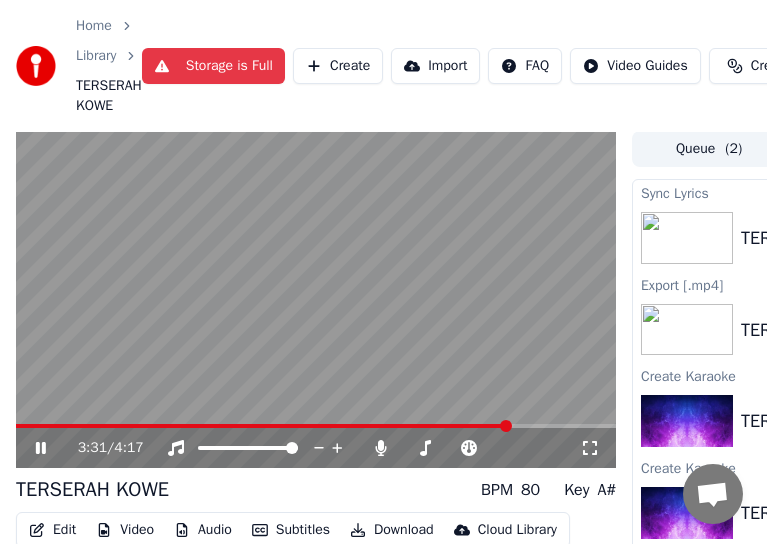 click at bounding box center [316, 300] 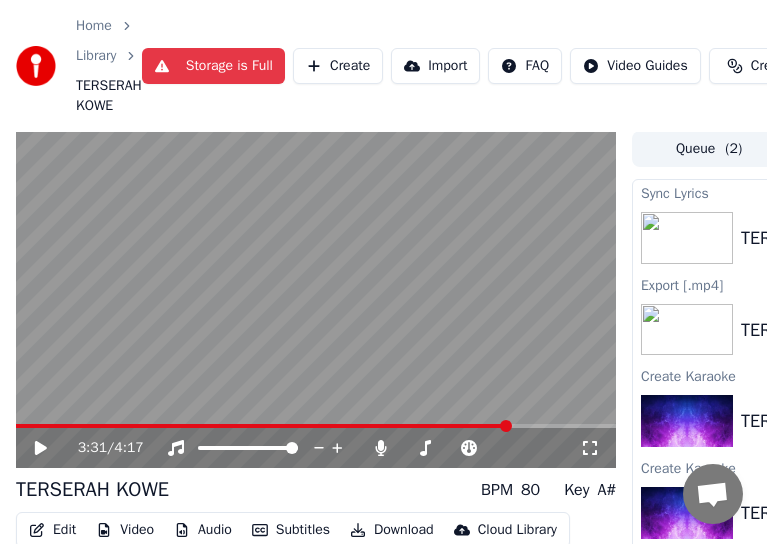 click at bounding box center [316, 300] 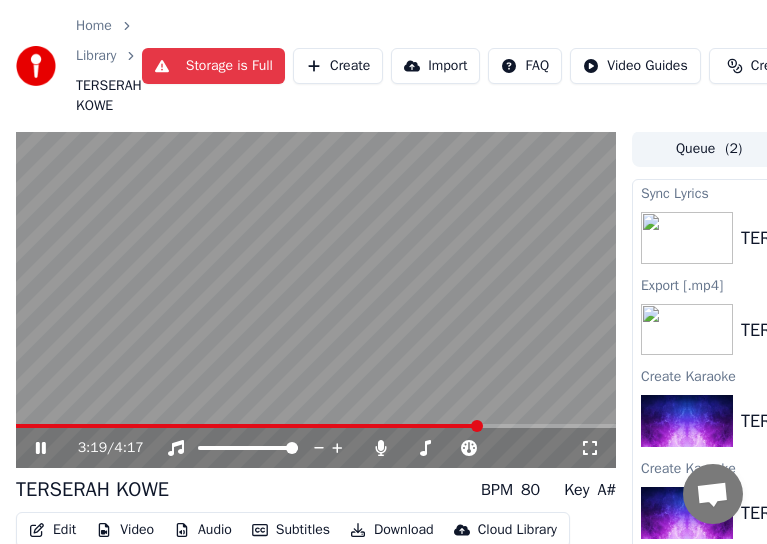 click at bounding box center (248, 426) 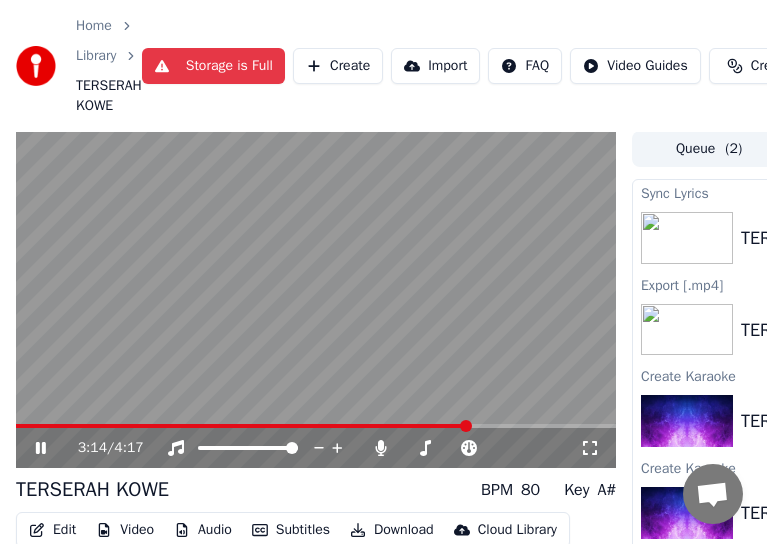 click at bounding box center [242, 426] 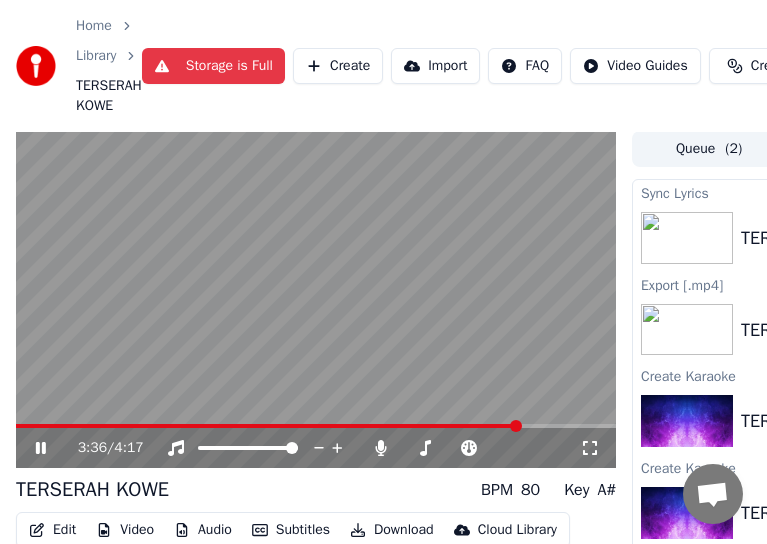 click 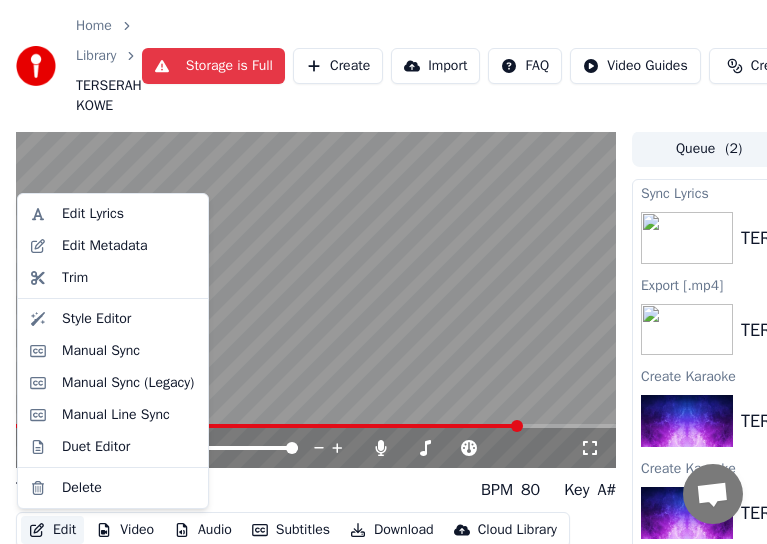 click on "Edit" at bounding box center [52, 530] 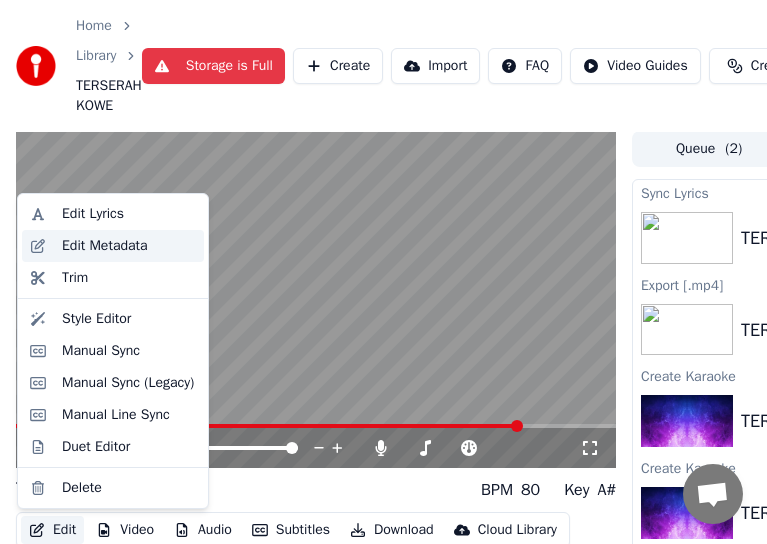 click on "Edit Metadata" at bounding box center (105, 246) 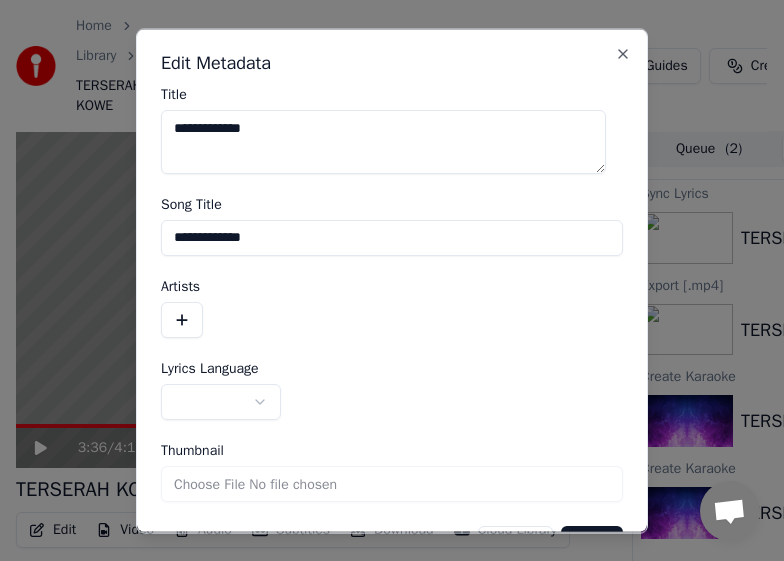 click on "**********" at bounding box center (383, 141) 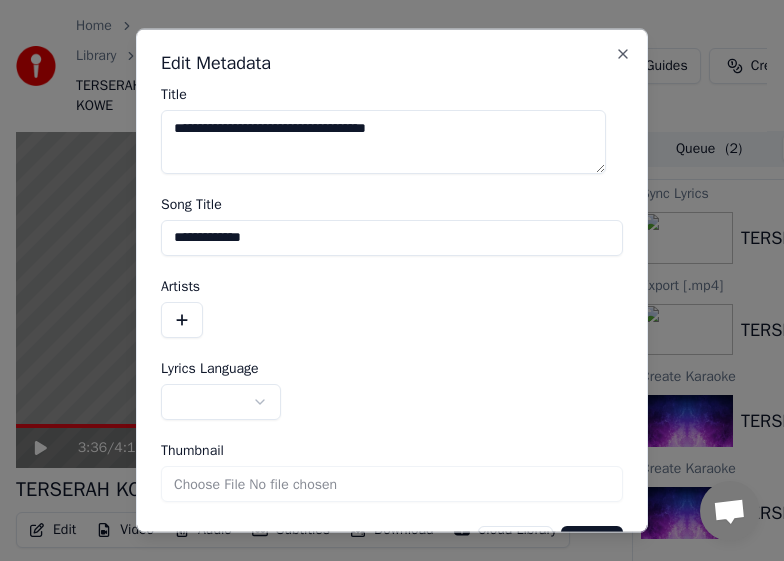 type on "**********" 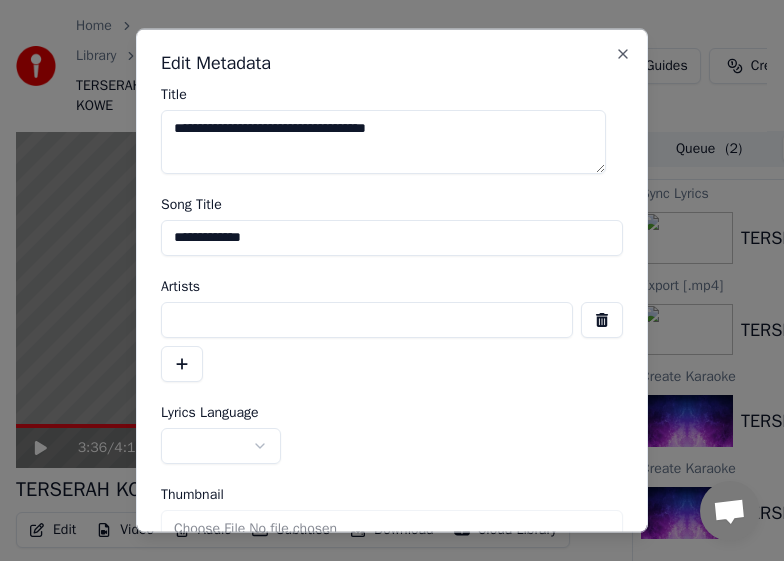 click on "Artists" at bounding box center (392, 330) 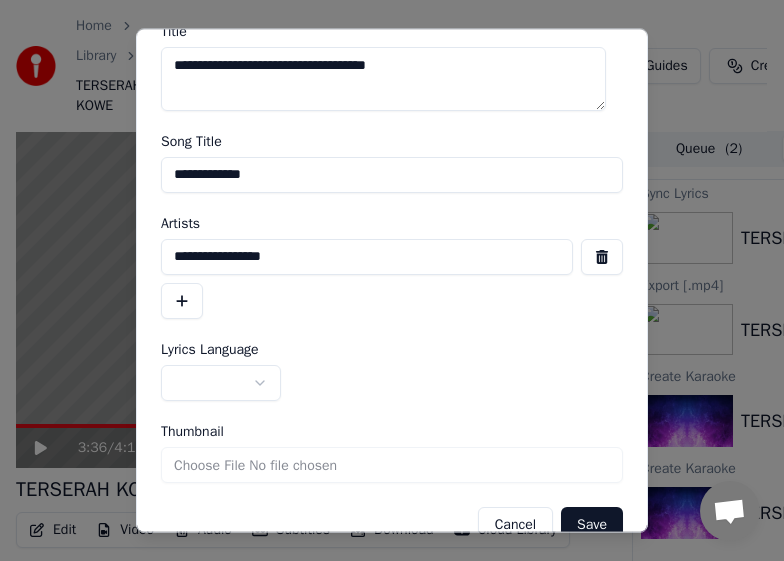 scroll, scrollTop: 97, scrollLeft: 0, axis: vertical 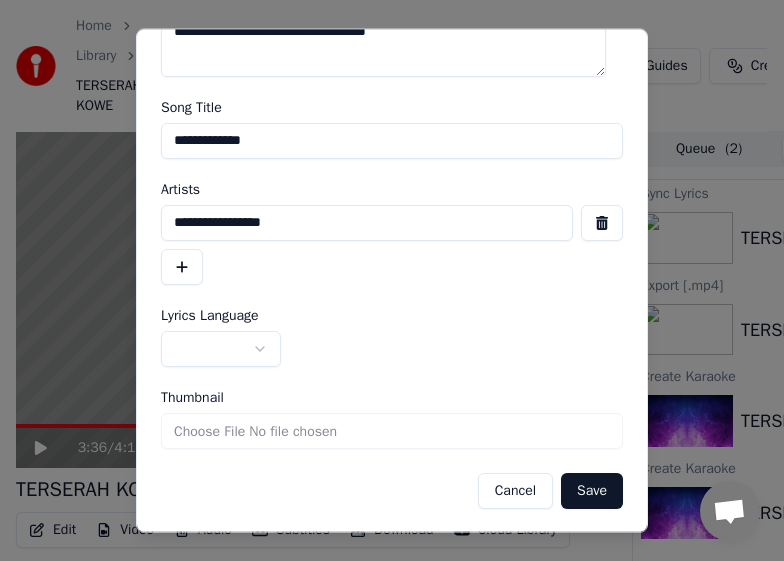 type on "**********" 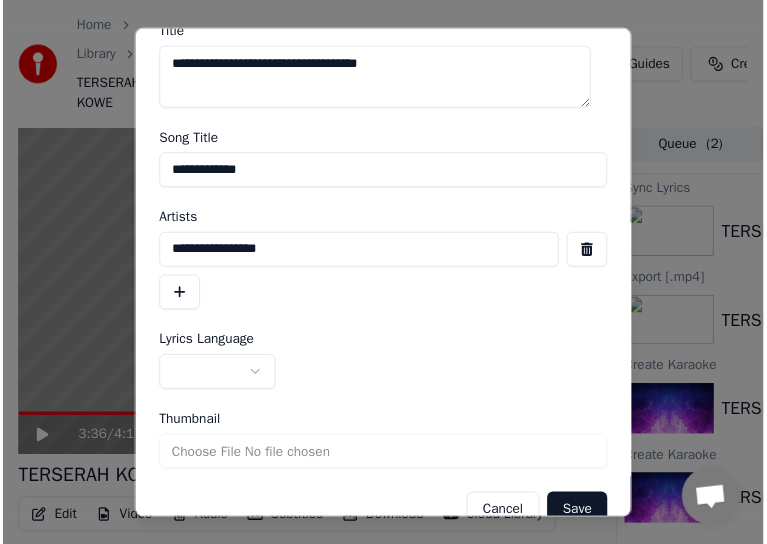 scroll, scrollTop: 97, scrollLeft: 0, axis: vertical 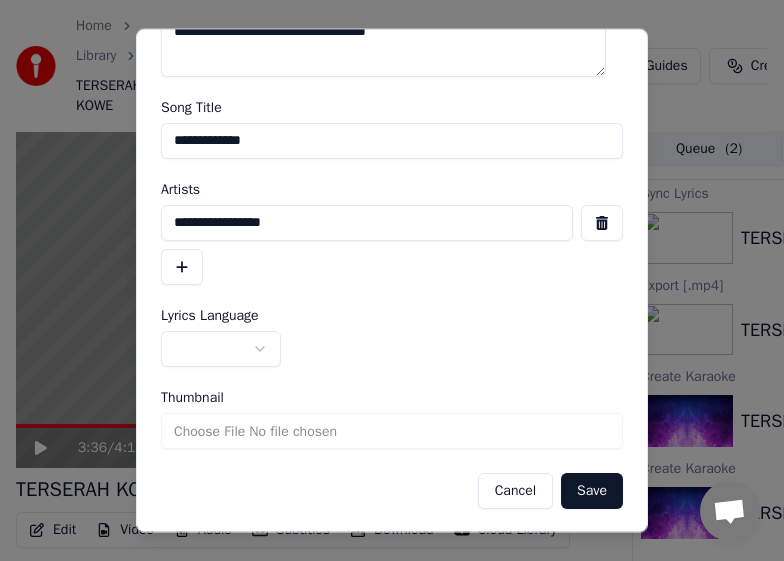 click on "Save" at bounding box center [592, 490] 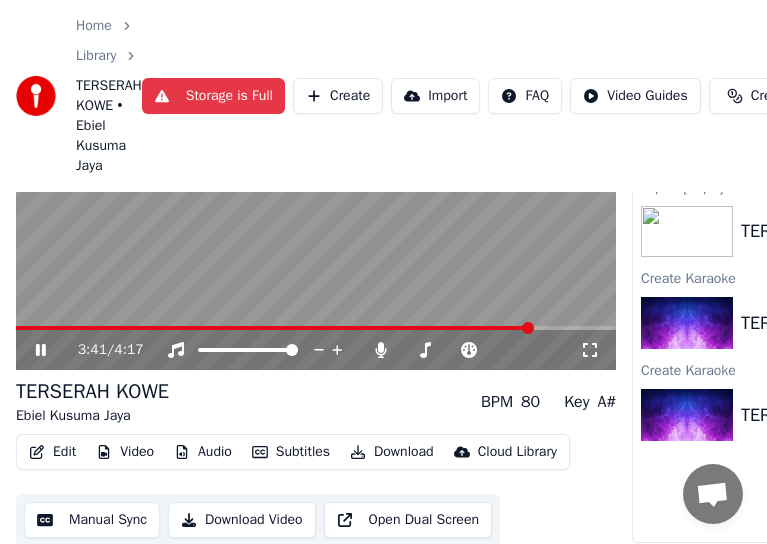 scroll, scrollTop: 173, scrollLeft: 0, axis: vertical 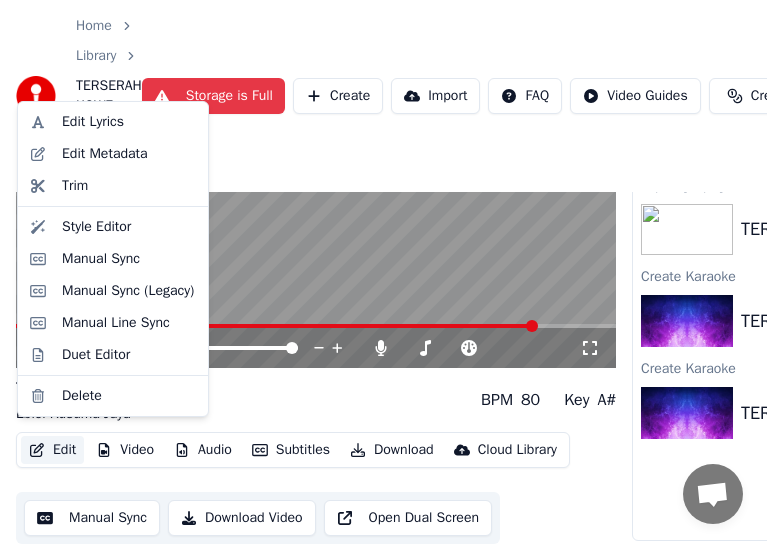click on "Edit" at bounding box center [52, 450] 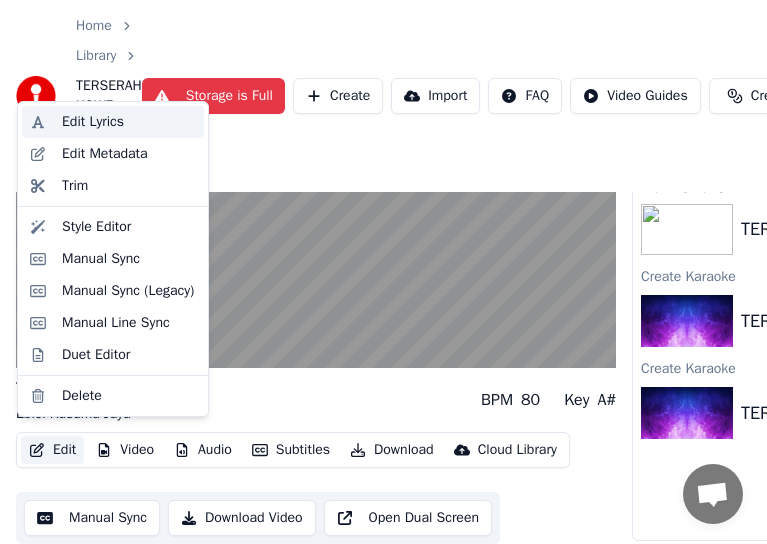 click on "Edit Lyrics" at bounding box center [93, 122] 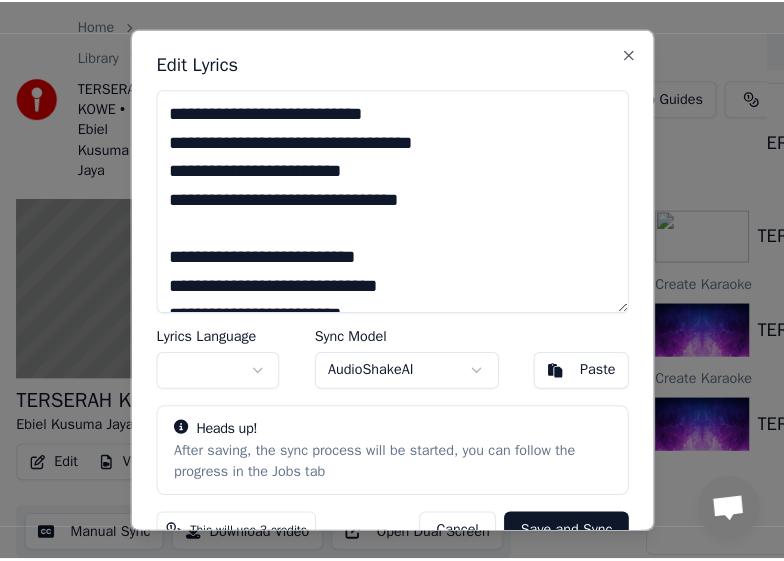 scroll, scrollTop: 156, scrollLeft: 0, axis: vertical 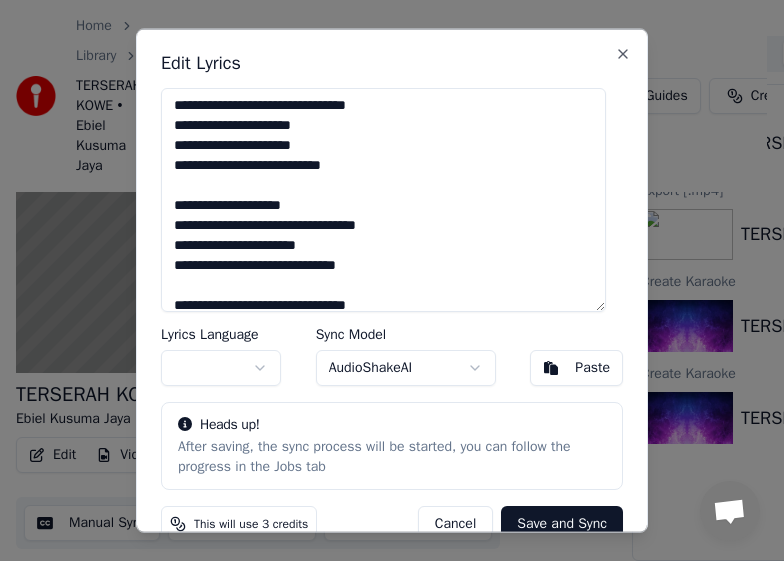click on "**********" at bounding box center (383, 199) 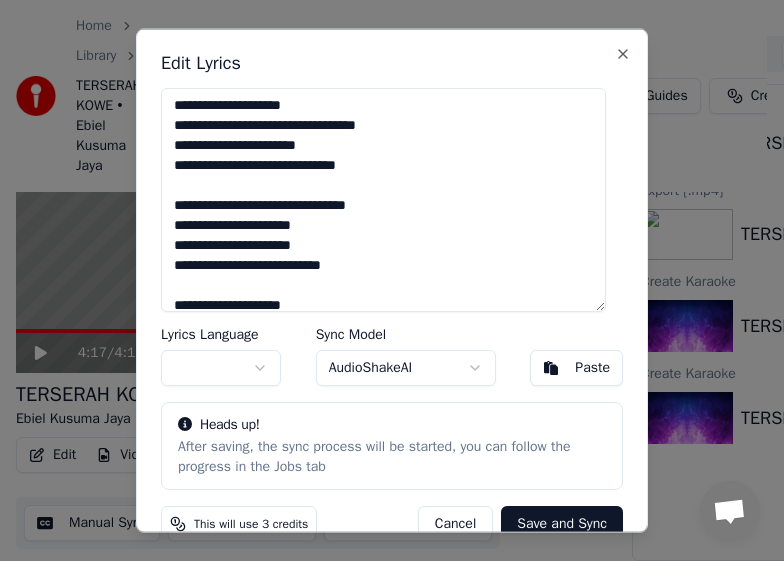 scroll, scrollTop: 373, scrollLeft: 0, axis: vertical 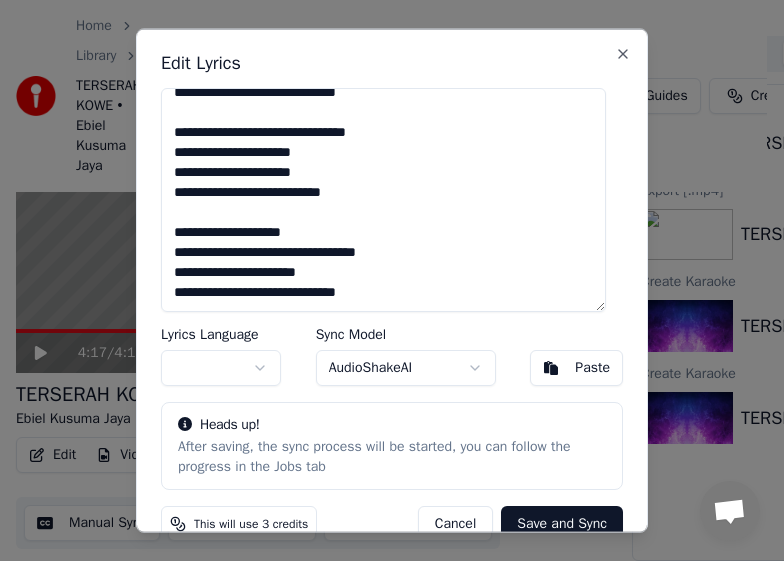 click on "**********" at bounding box center [383, 199] 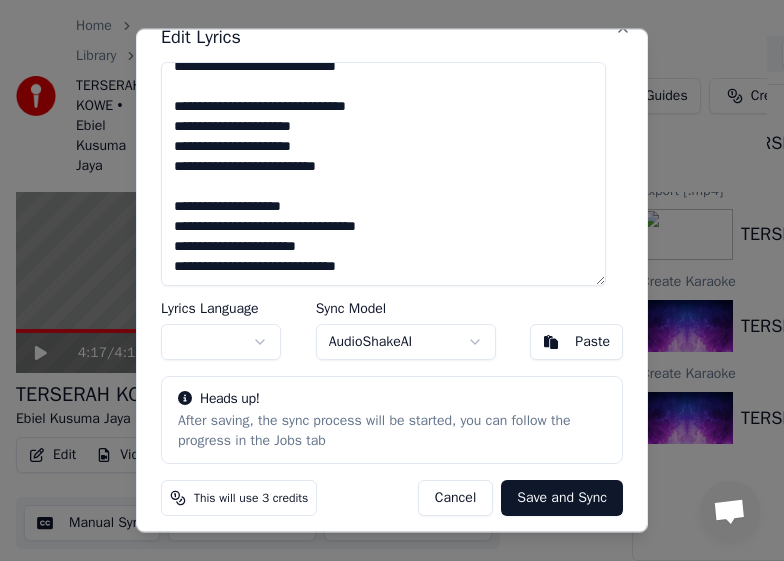 scroll, scrollTop: 33, scrollLeft: 0, axis: vertical 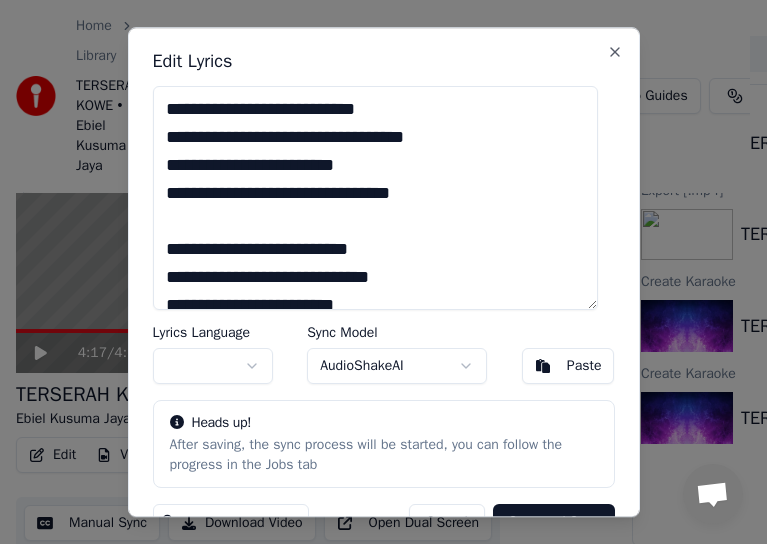 type on "**********" 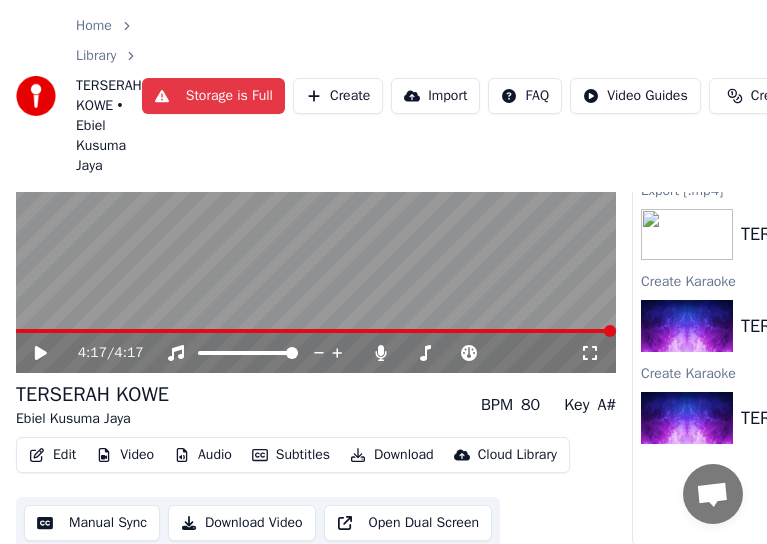 click 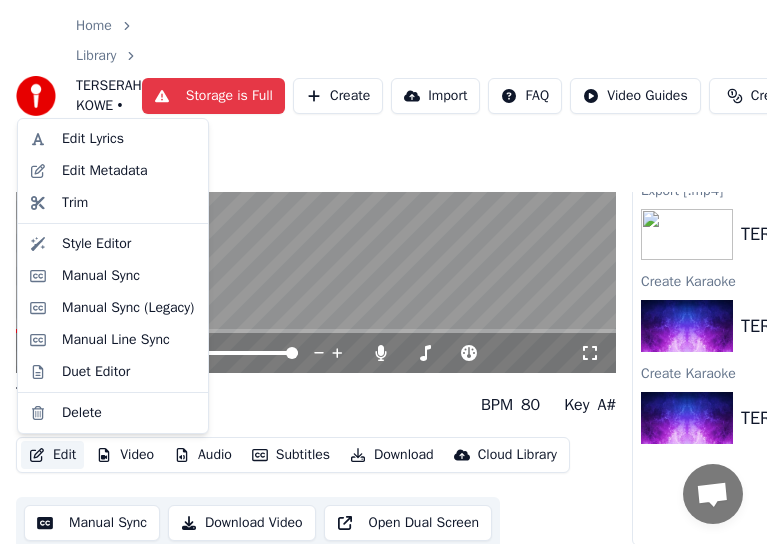 click on "Edit" at bounding box center [52, 455] 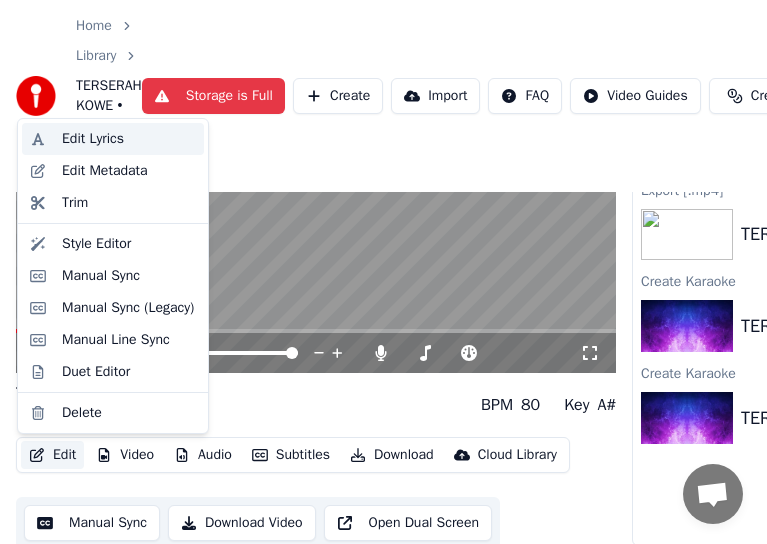 click on "Edit Lyrics" at bounding box center (93, 139) 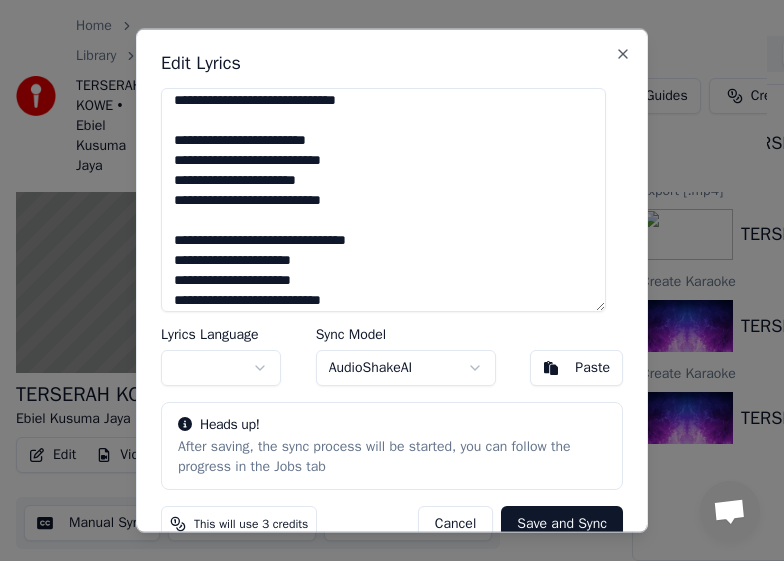 scroll, scrollTop: 100, scrollLeft: 0, axis: vertical 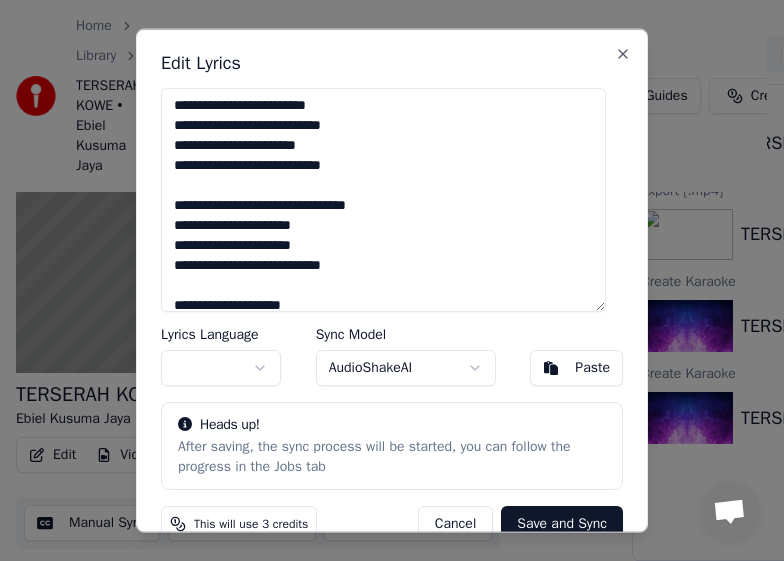 click on "**********" at bounding box center [383, 199] 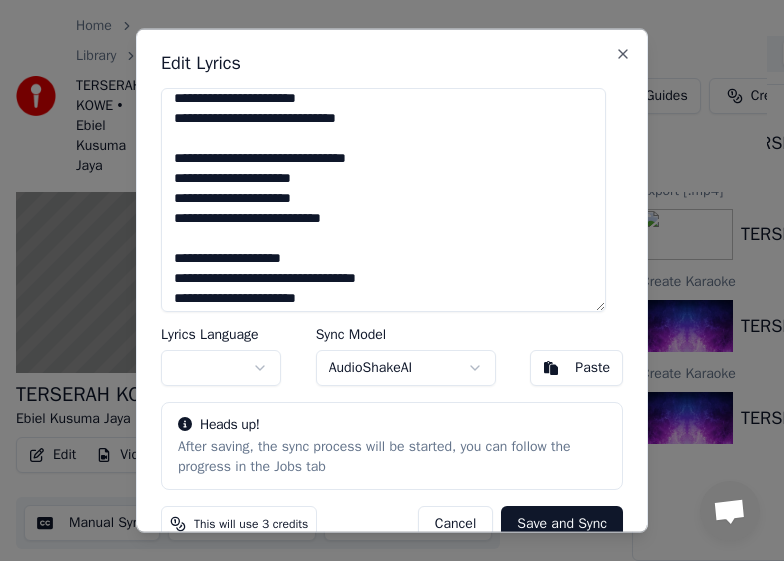 scroll, scrollTop: 373, scrollLeft: 0, axis: vertical 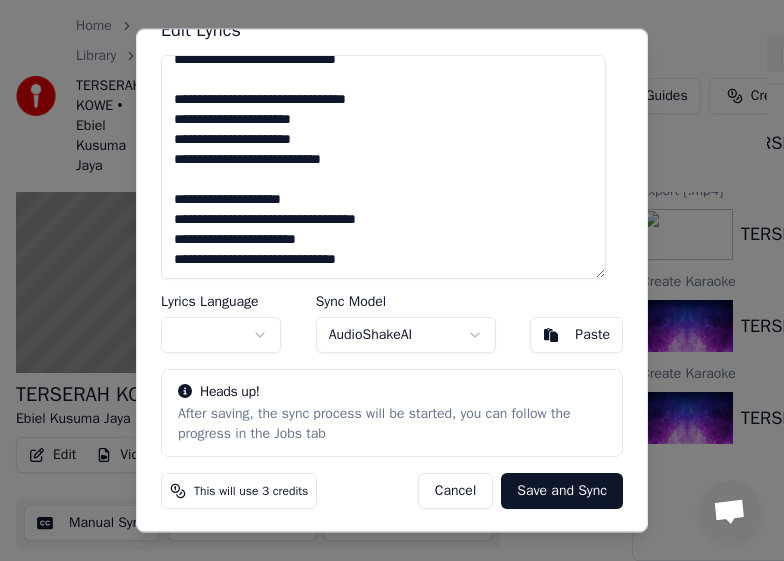 click on "**********" at bounding box center [383, 166] 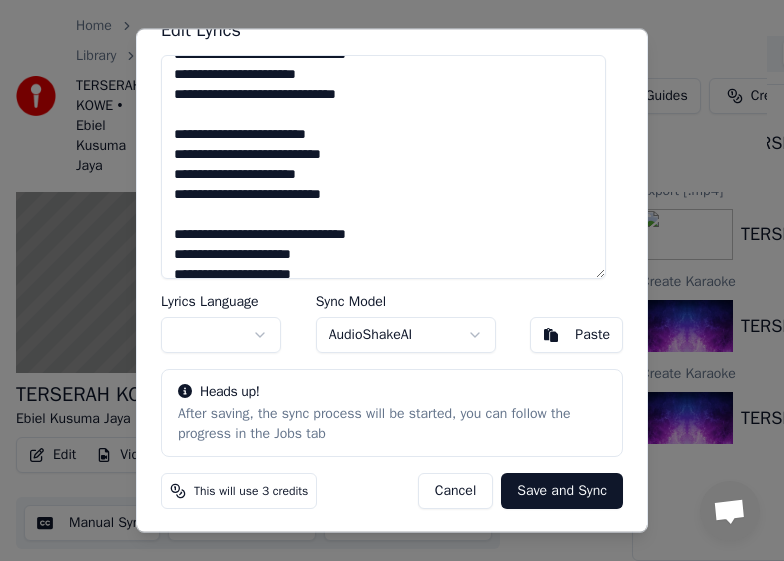 scroll, scrollTop: 0, scrollLeft: 0, axis: both 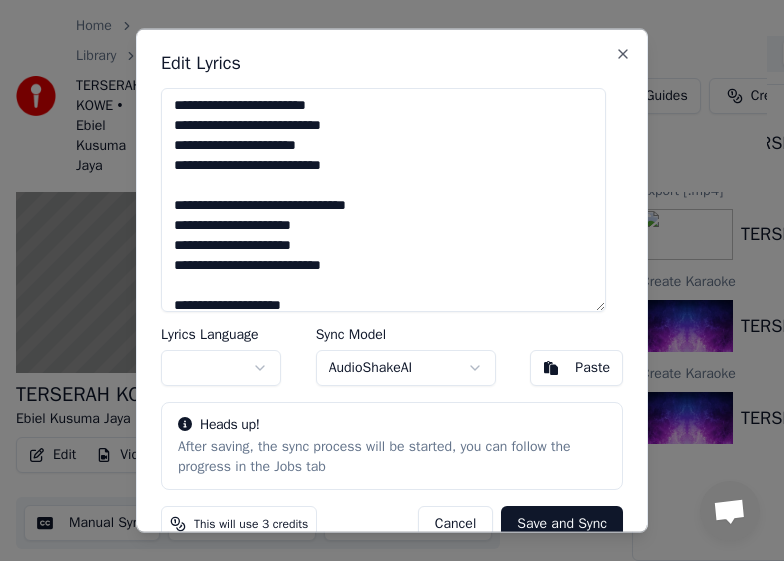 click on "**********" at bounding box center [383, 199] 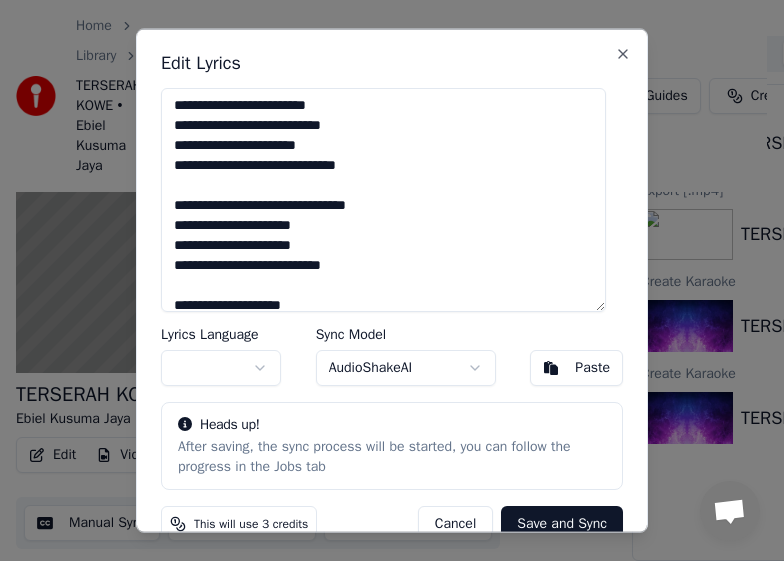click on "**********" at bounding box center [383, 199] 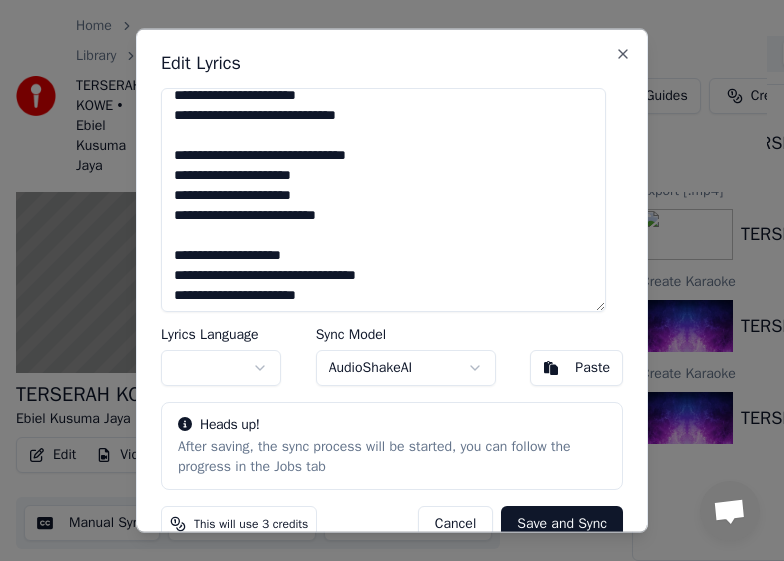 scroll, scrollTop: 373, scrollLeft: 0, axis: vertical 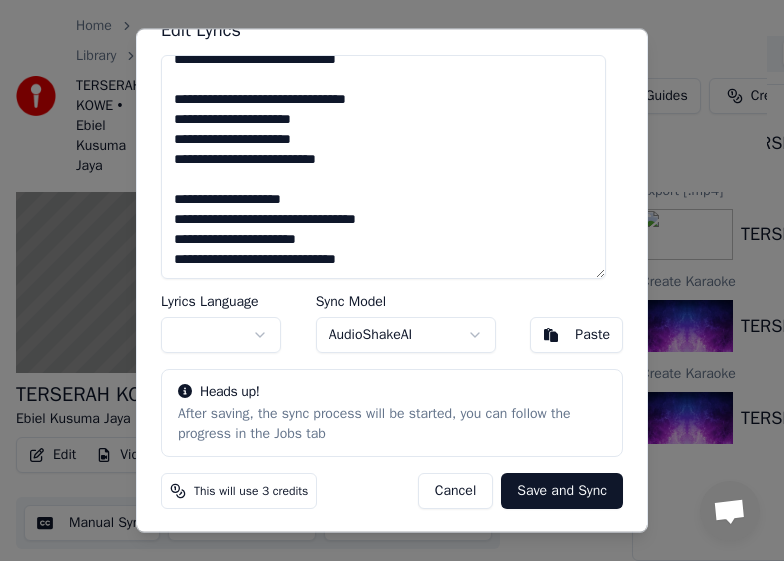 type on "**********" 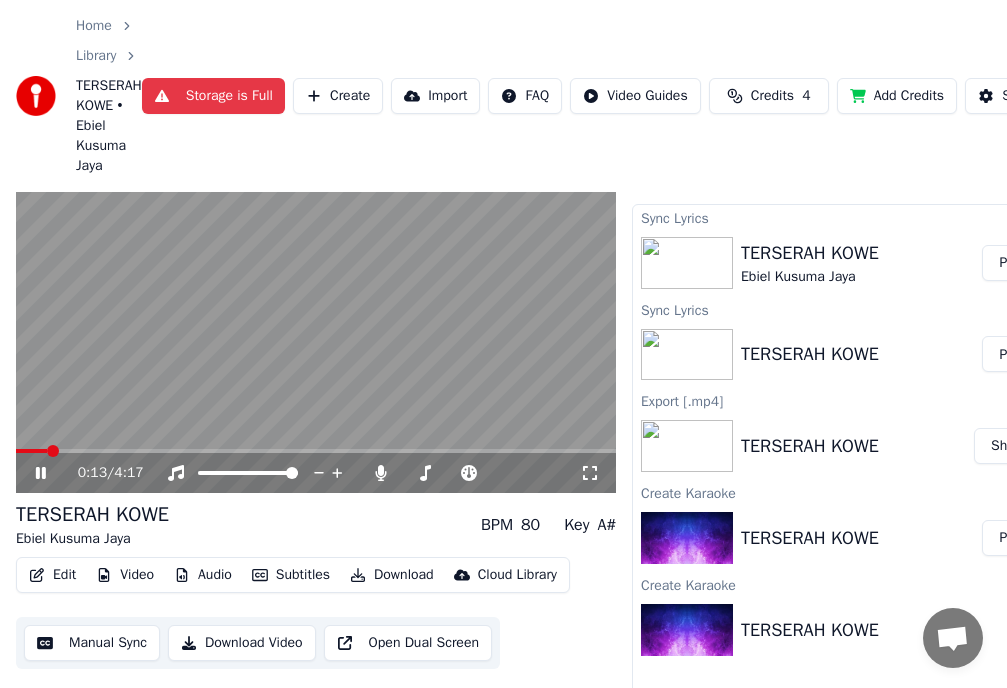 scroll, scrollTop: 0, scrollLeft: 0, axis: both 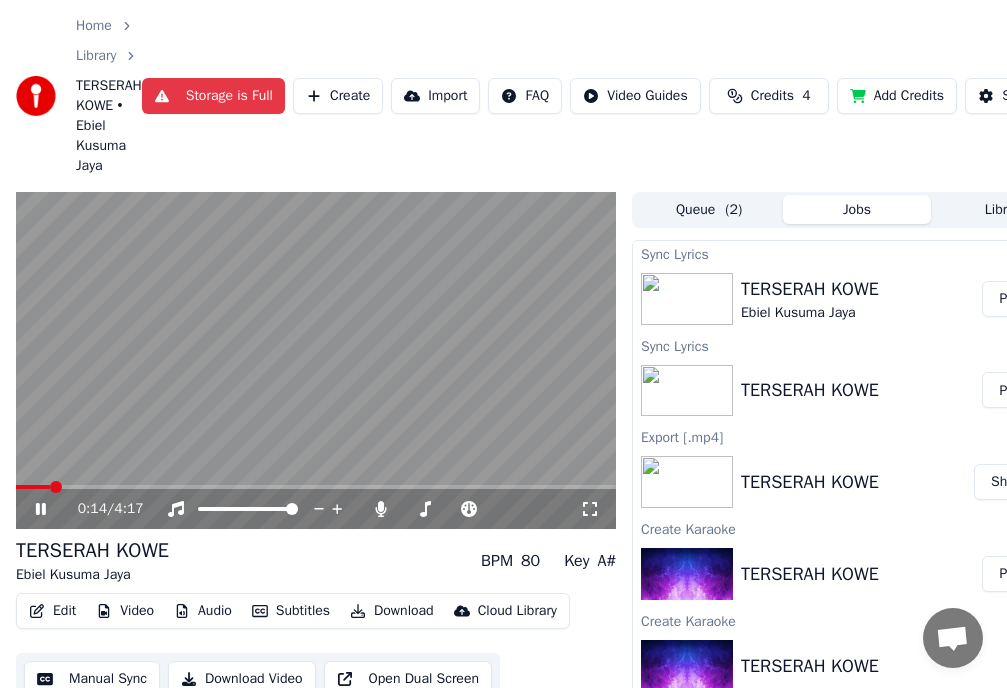 click on "TERSERAH KOWE" at bounding box center (810, 289) 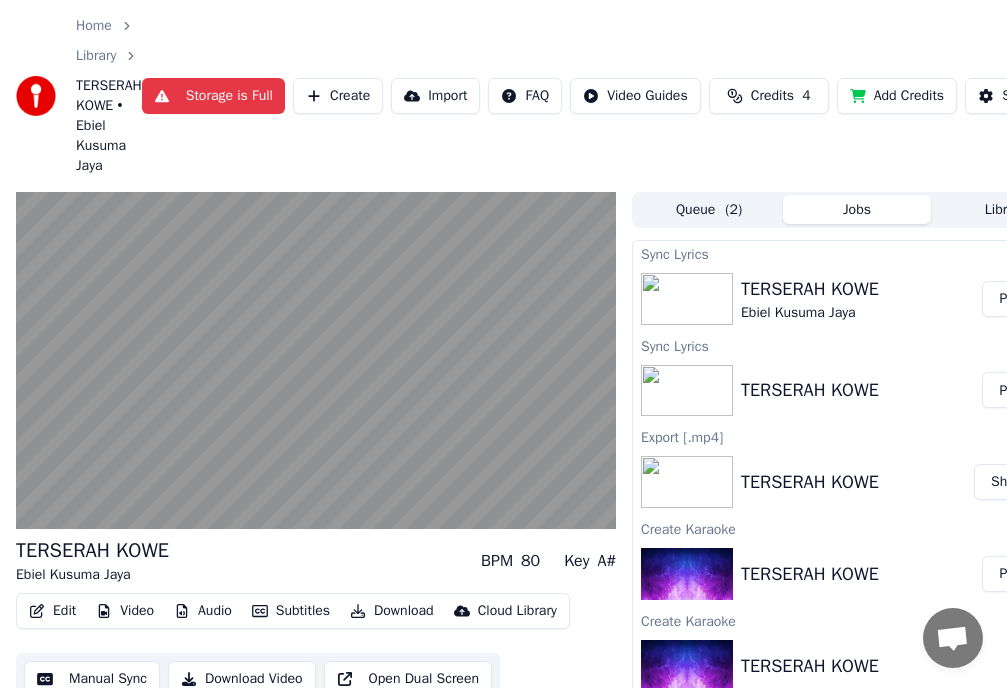 click on "Play" at bounding box center (1011, 299) 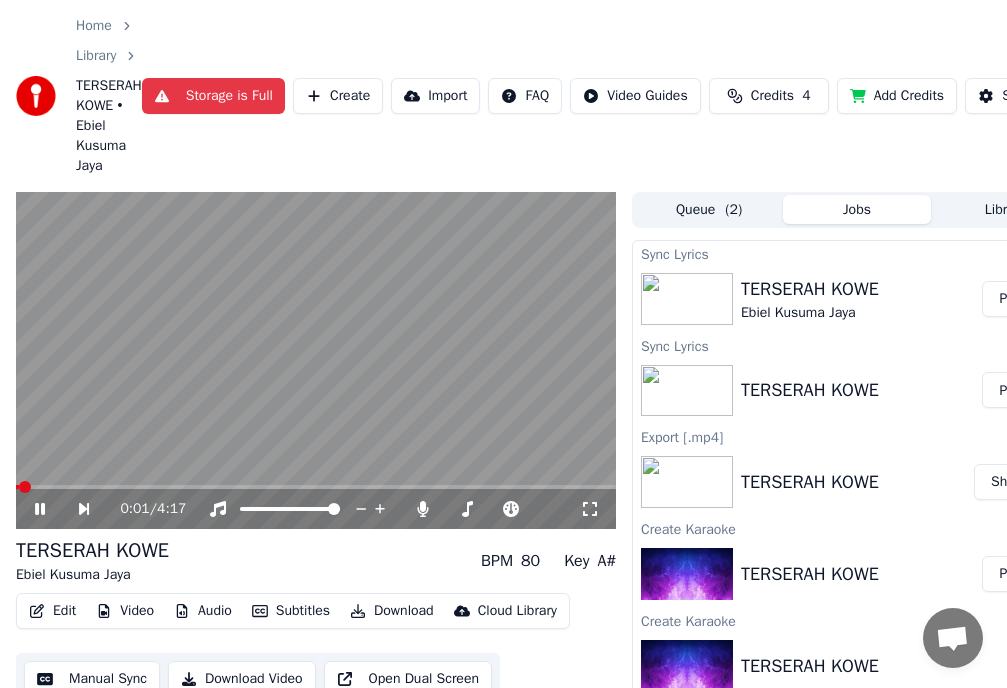 click on "Download Video" at bounding box center [242, 679] 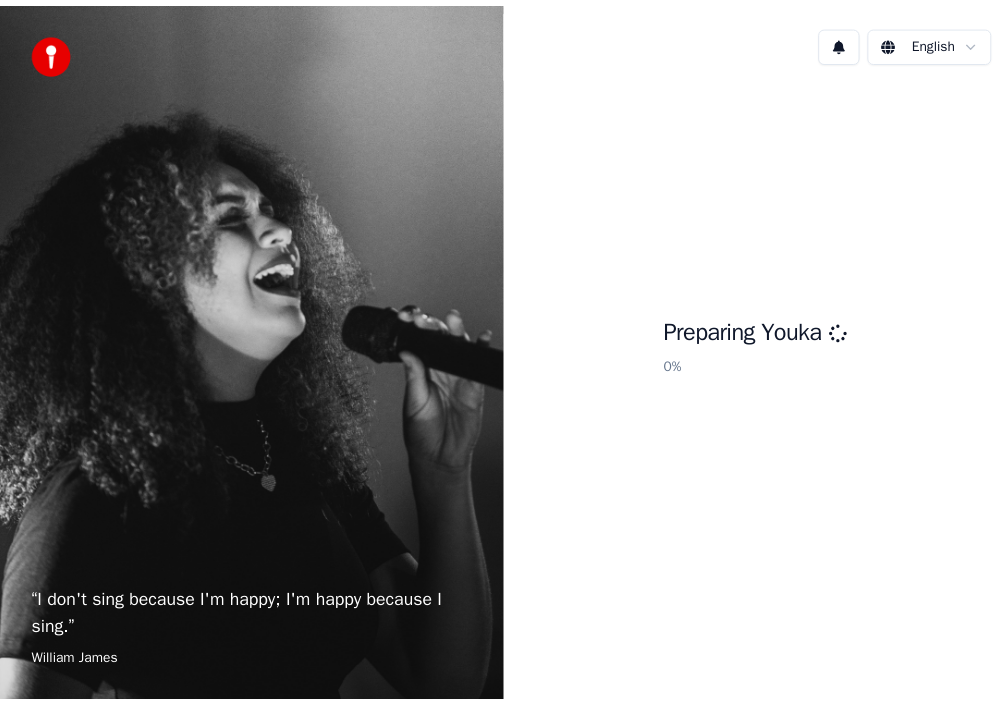 scroll, scrollTop: 0, scrollLeft: 0, axis: both 